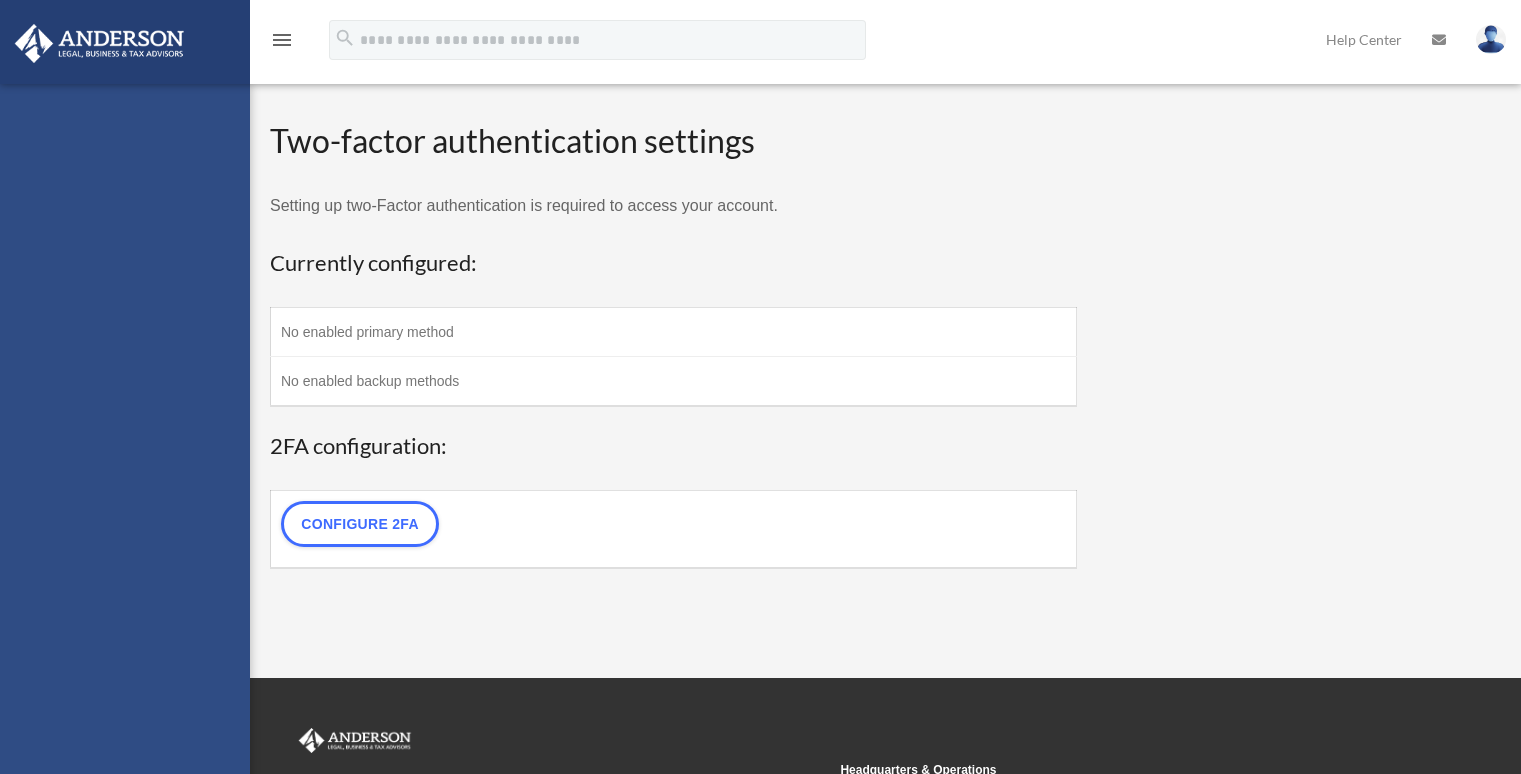 scroll, scrollTop: 0, scrollLeft: 0, axis: both 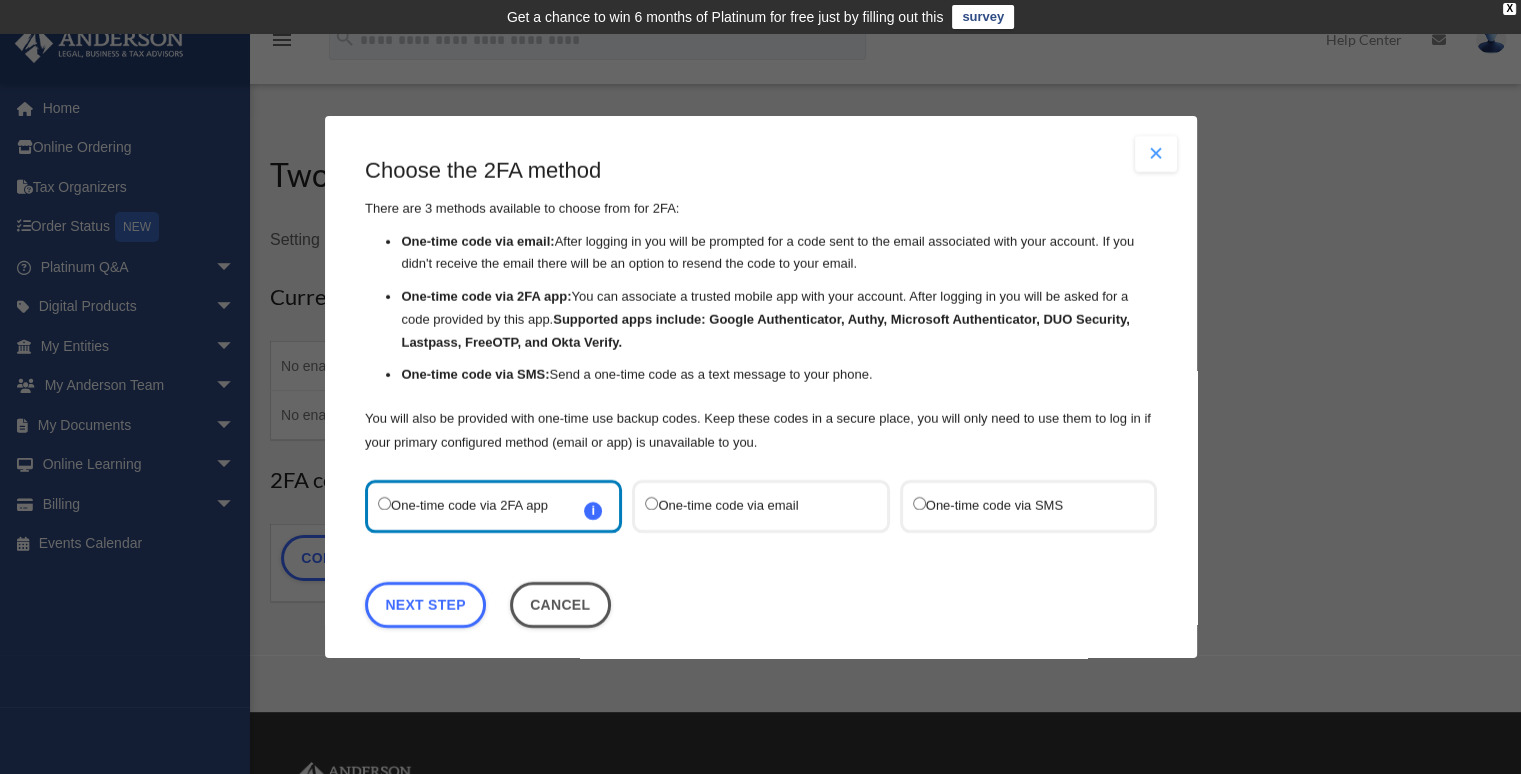 click on "One-time code via email" at bounding box center (750, 506) 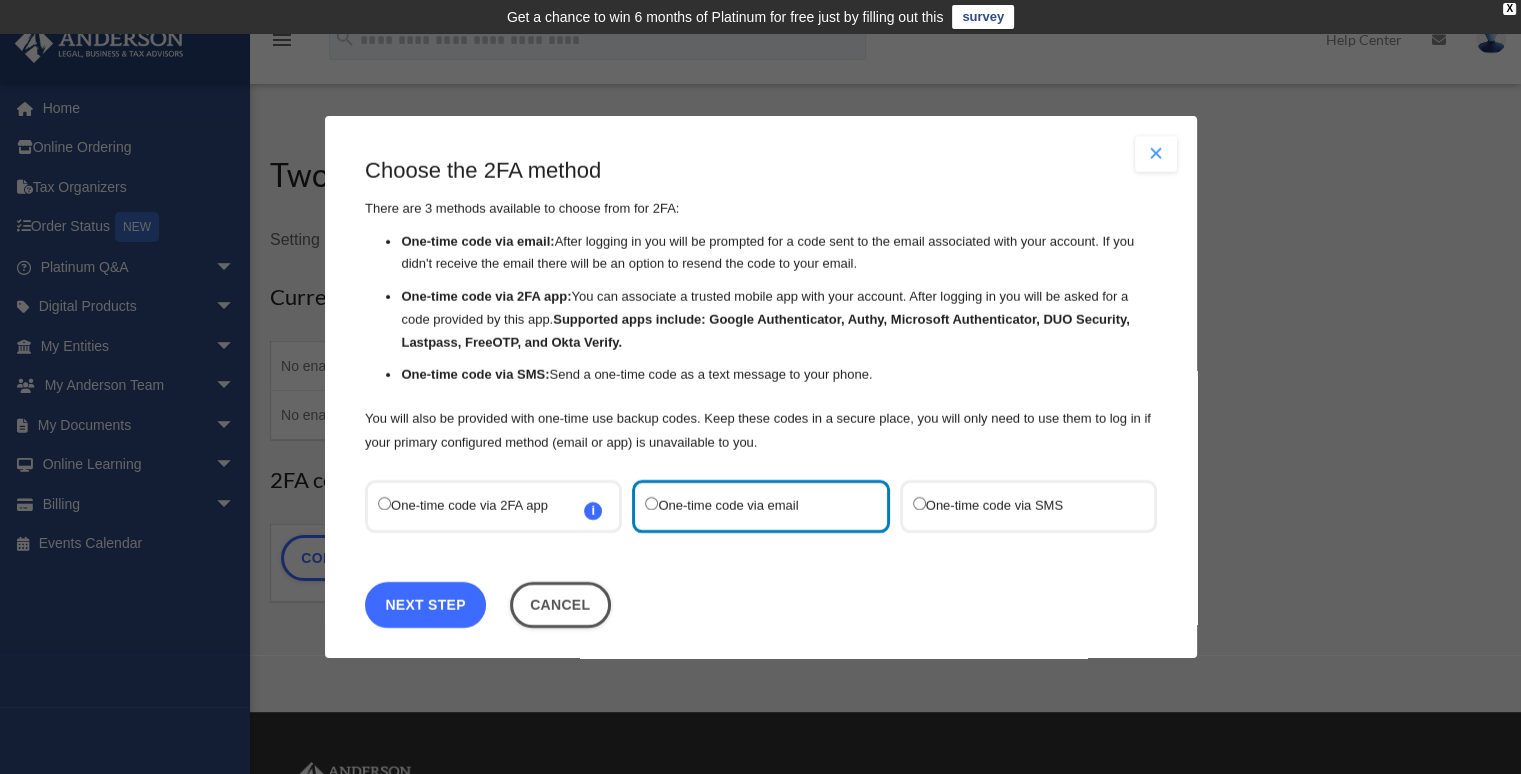 click on "Next Step" at bounding box center [425, 605] 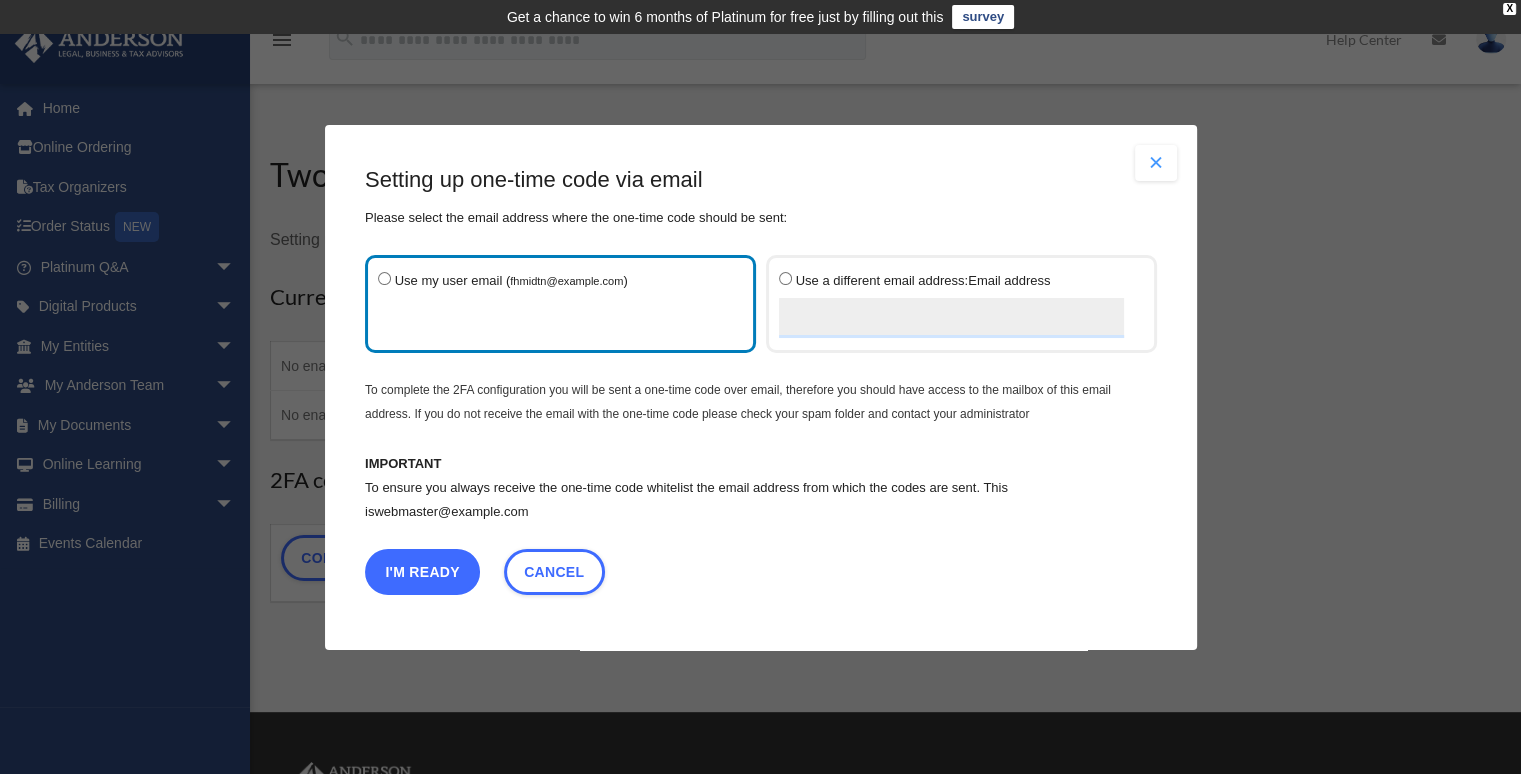 click on "I'm Ready" at bounding box center [422, 571] 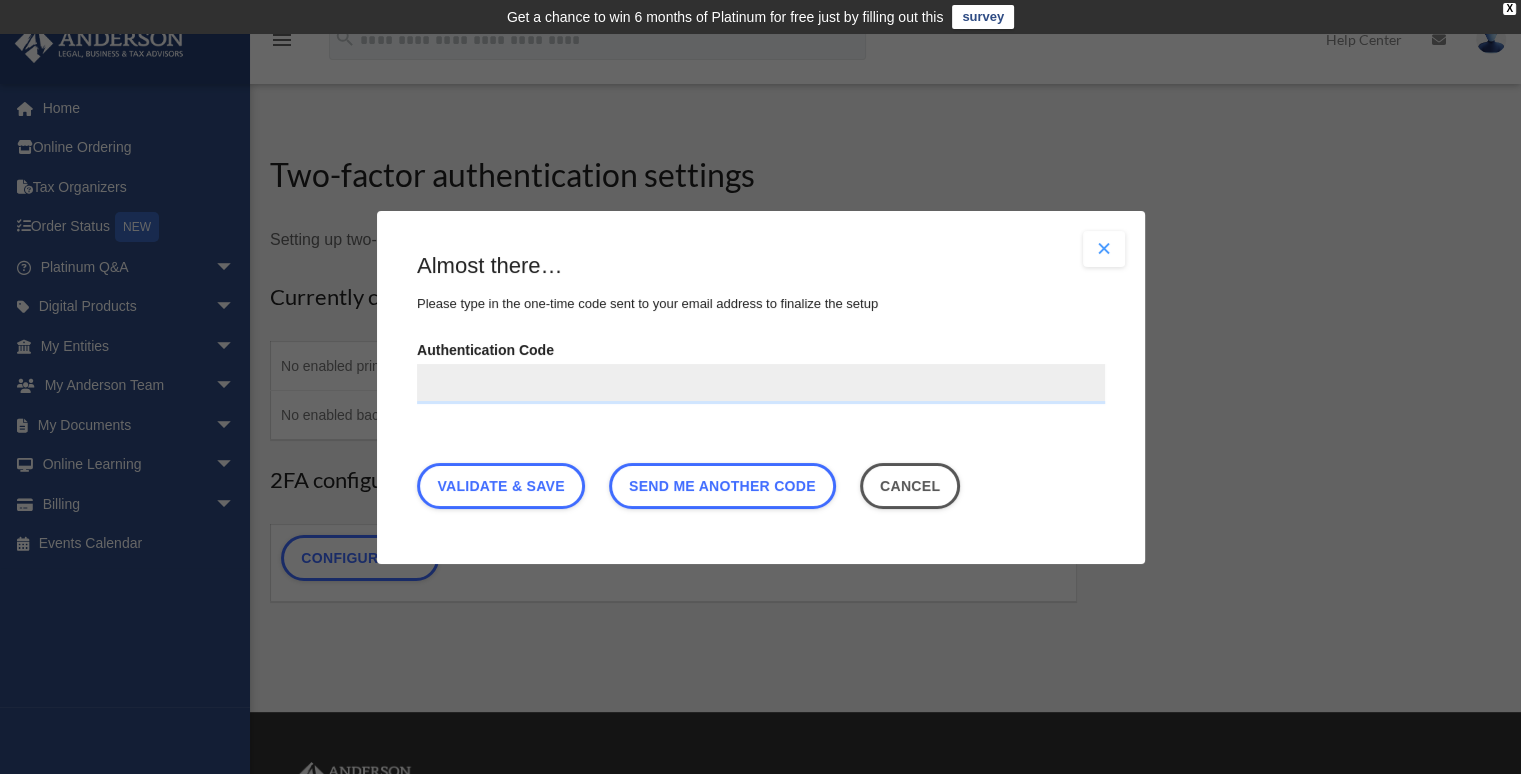 click on "Authentication Code" at bounding box center (761, 383) 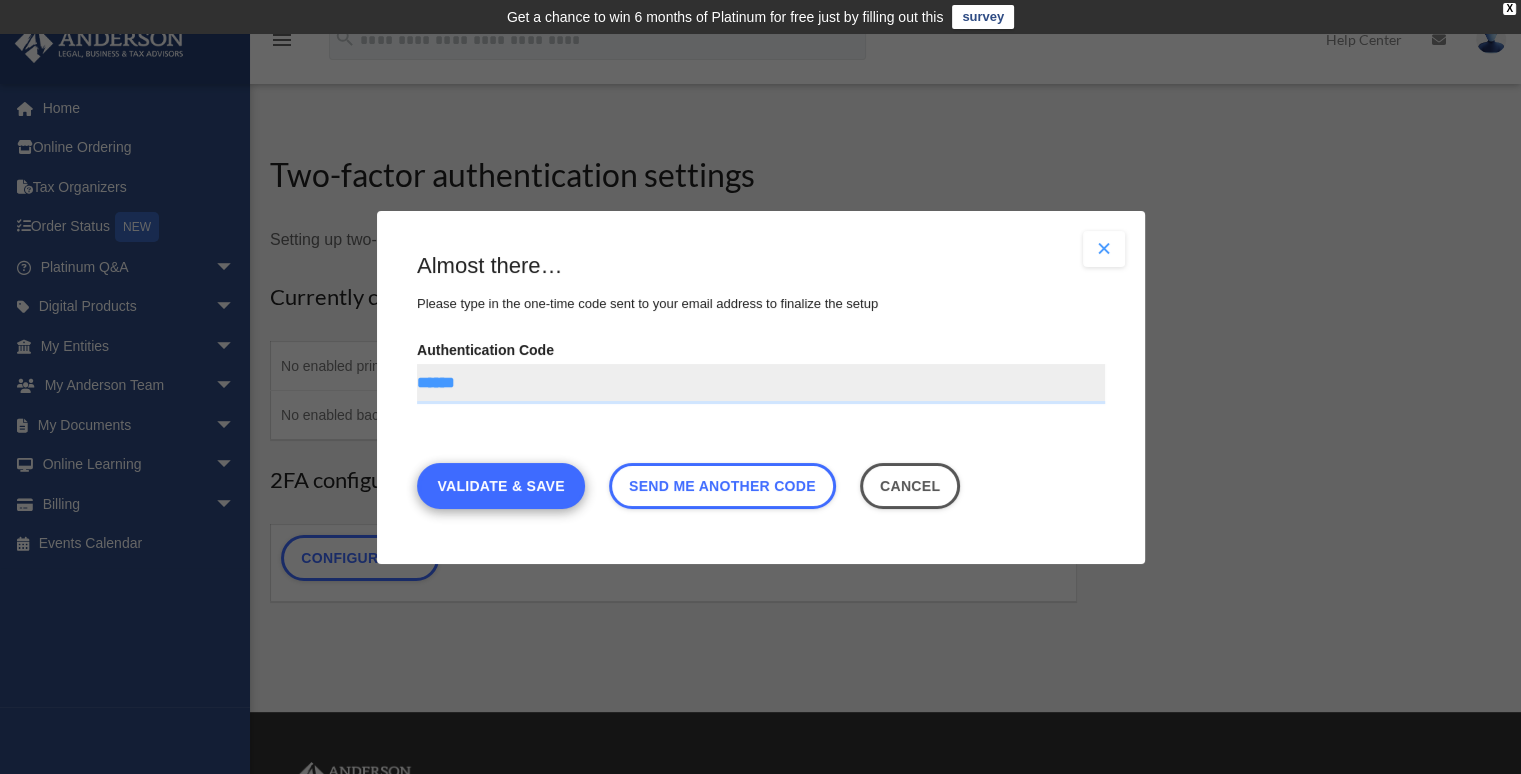 type on "******" 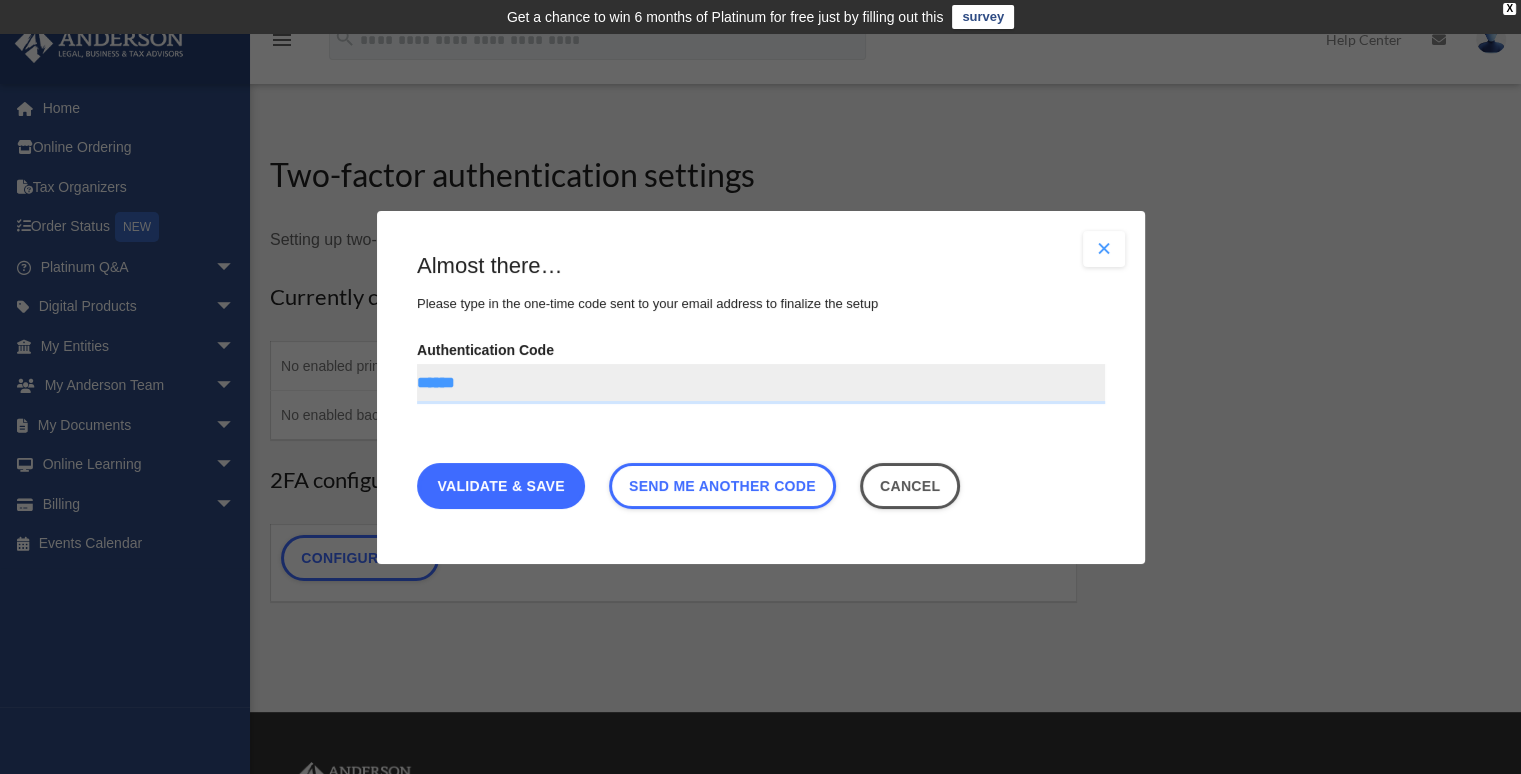click on "Validate & Save" at bounding box center [501, 485] 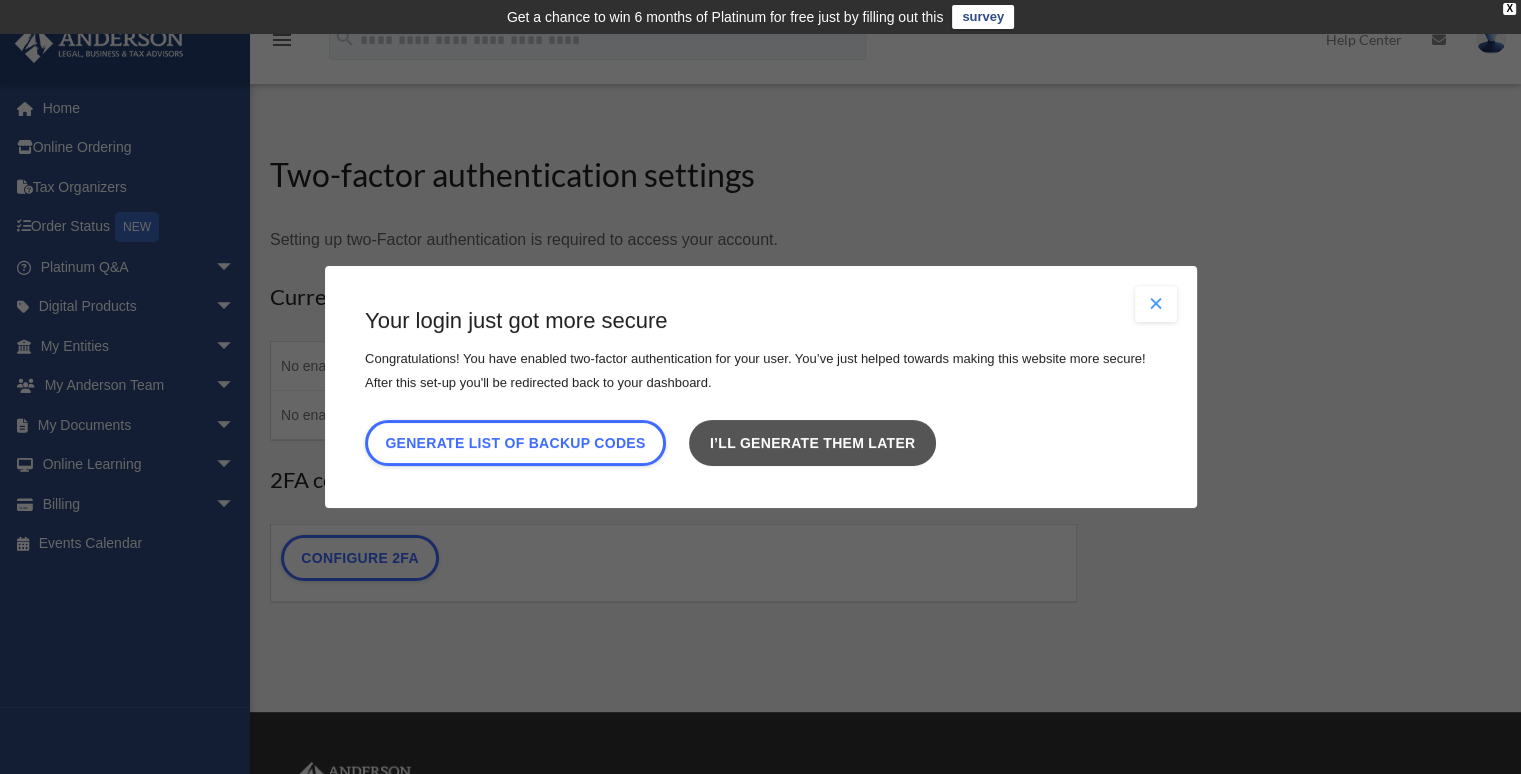 click on "I’ll generate them later" at bounding box center [812, 443] 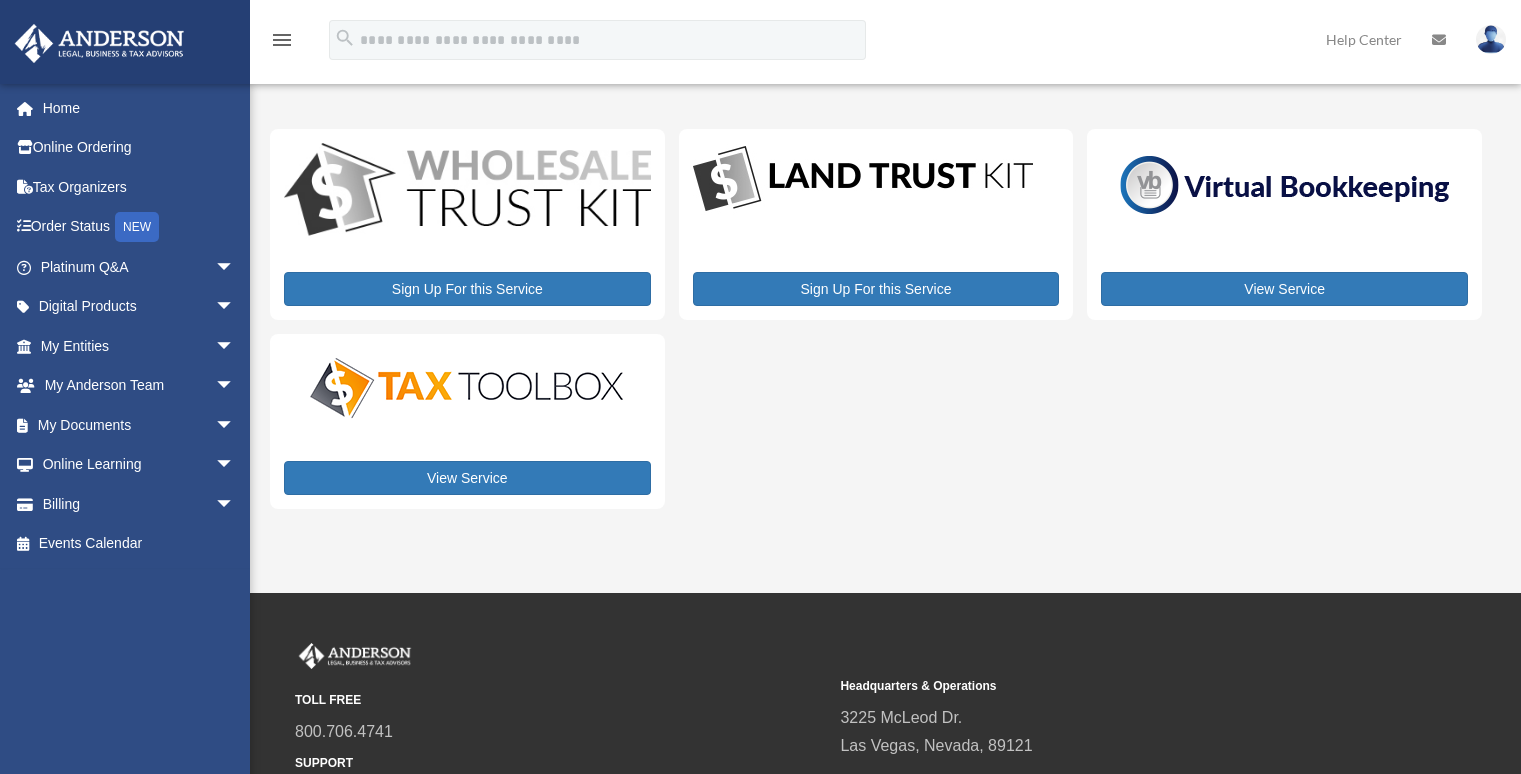 scroll, scrollTop: 0, scrollLeft: 0, axis: both 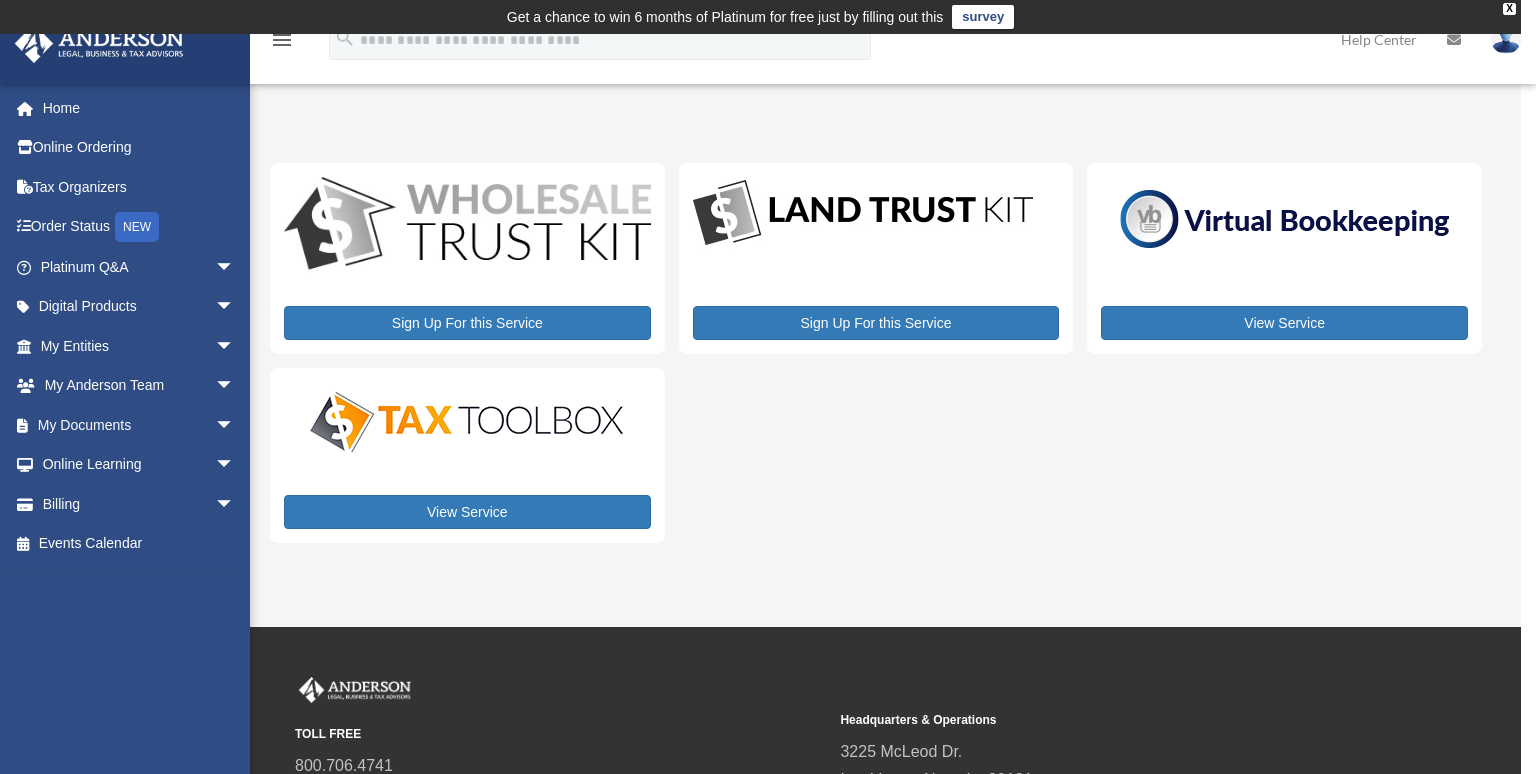 click on "My Services
date_range
Published on 			 Last updated [DATE] [DATE]  by  [ORGANIZATION]
[ORGANIZATION]
[ORGANIZATION] Platinum Portal
https://platinumportal.example.com/wp-content/uploads/2021/01/aba-253-logo-white.png
Do you really want to log out?
Yes
No
Do you really want to log out?
Yes
No
Sign
Up For this Service" at bounding box center [885, 342] 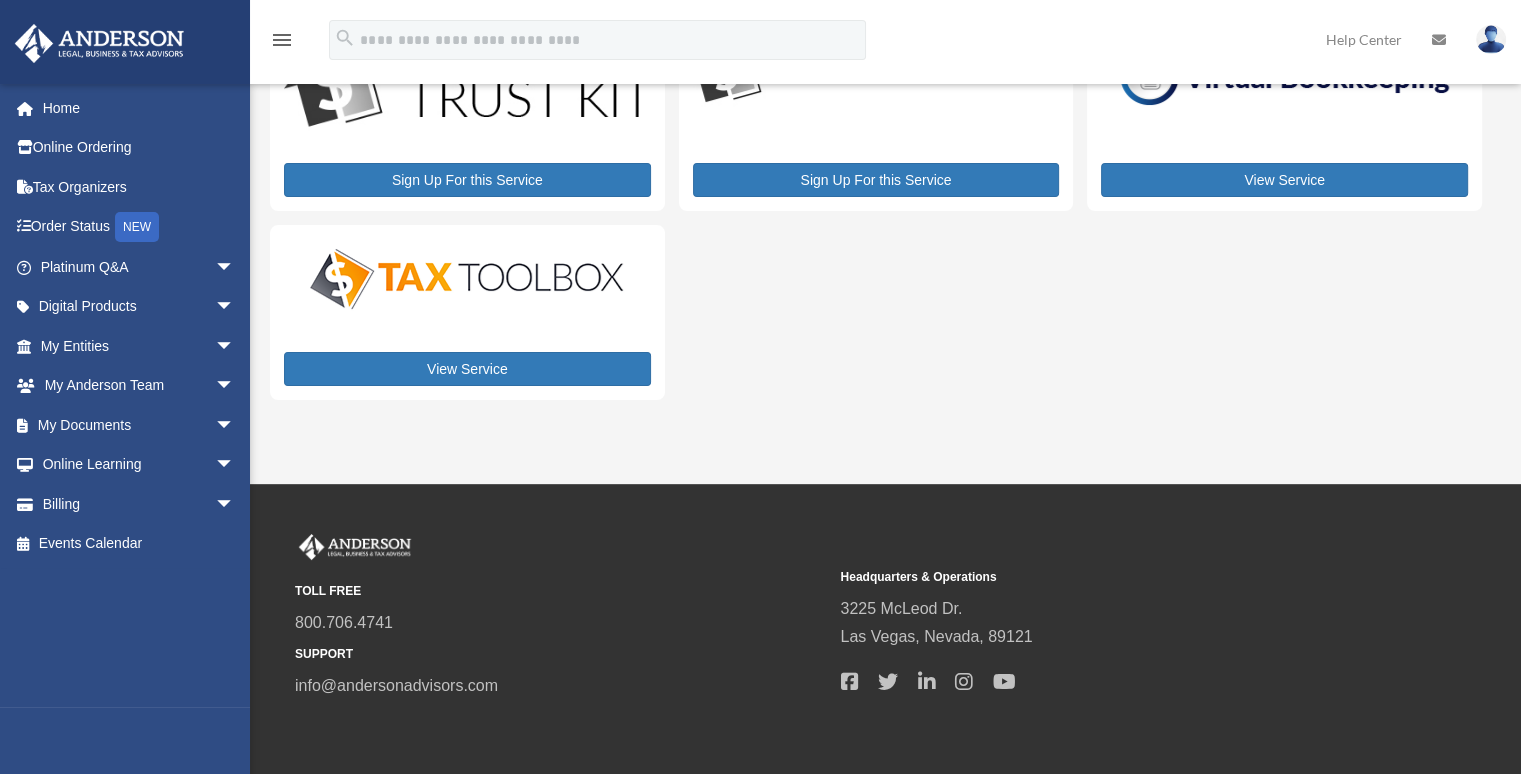 scroll, scrollTop: 0, scrollLeft: 0, axis: both 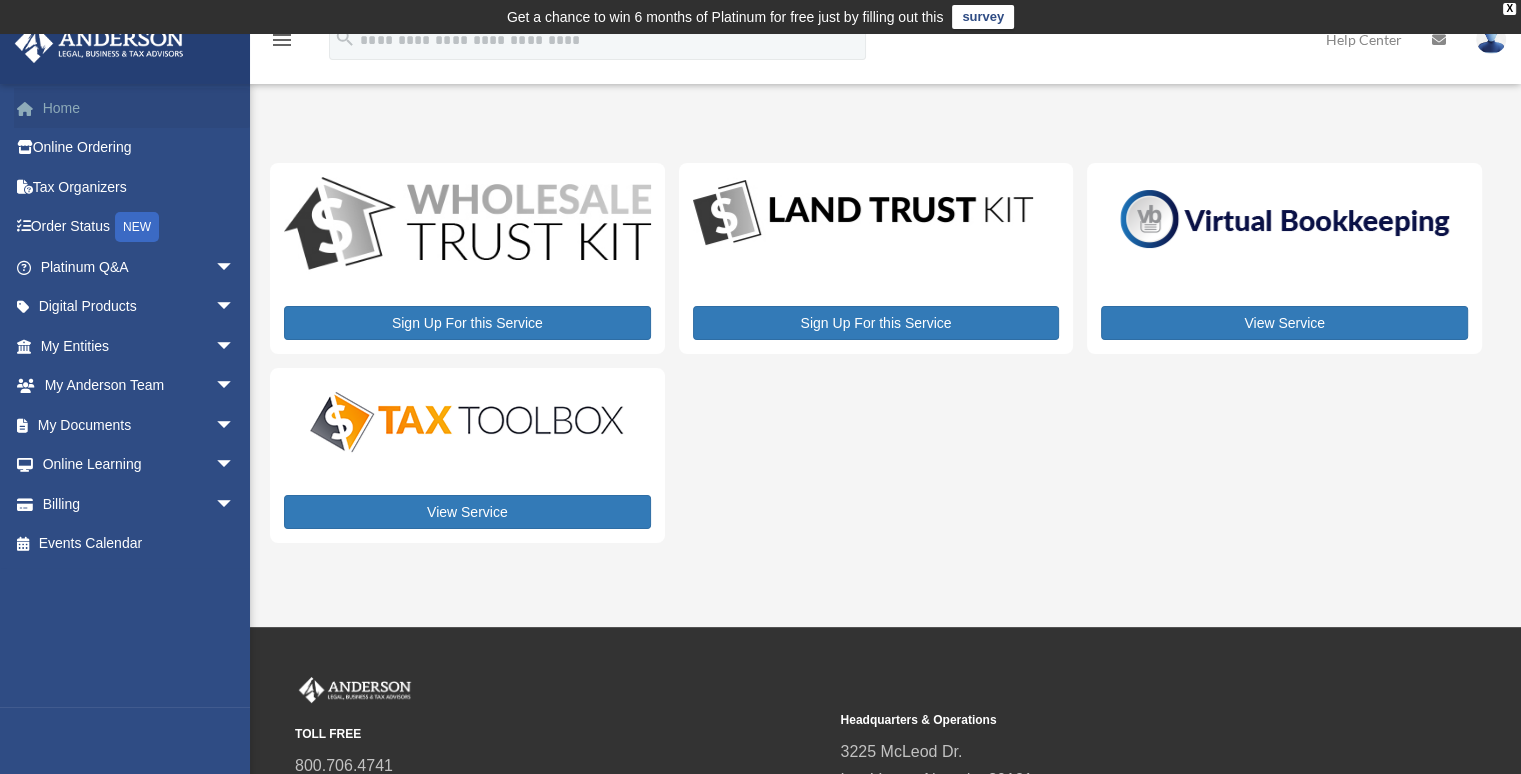 click on "Home" at bounding box center [139, 108] 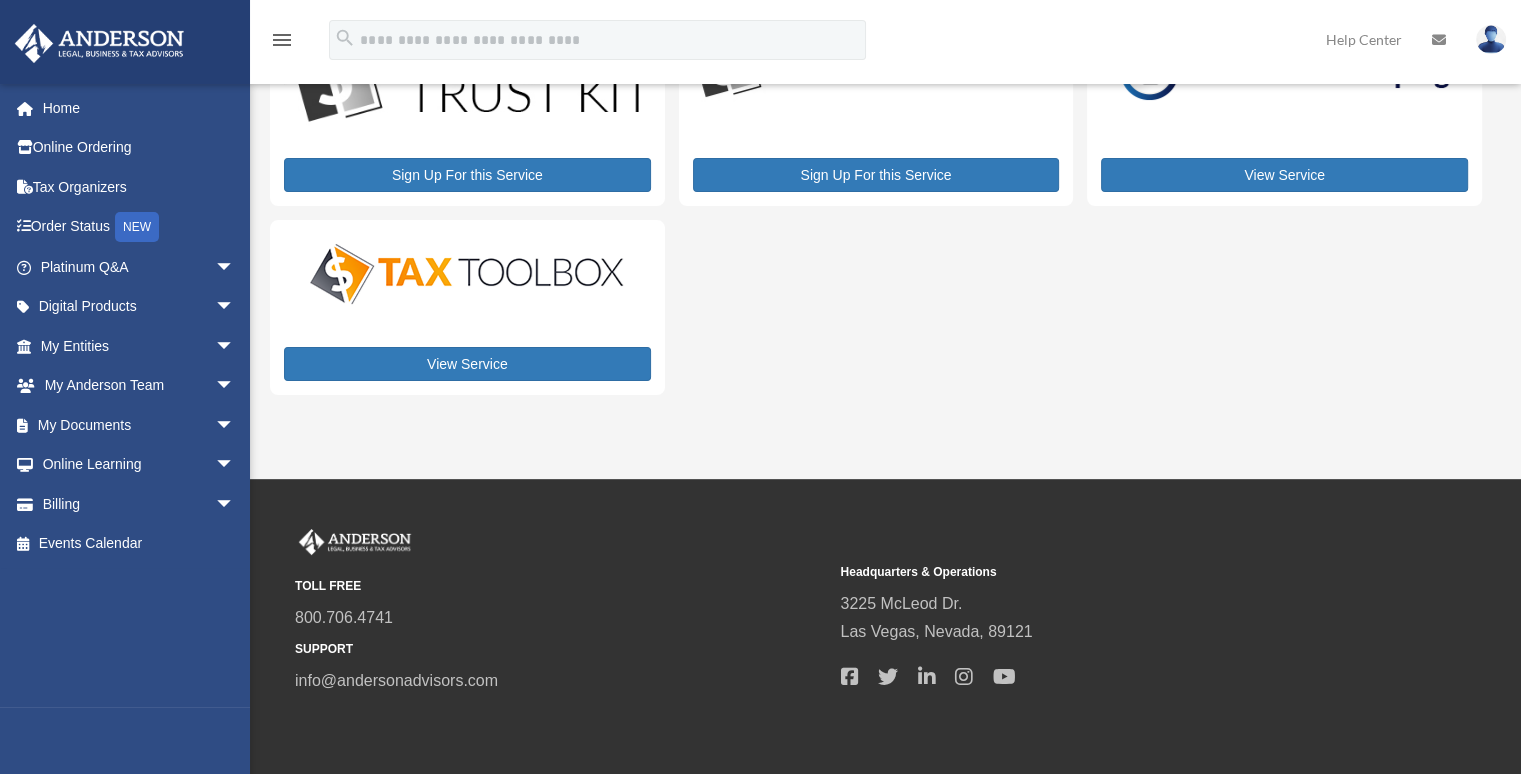 scroll, scrollTop: 0, scrollLeft: 0, axis: both 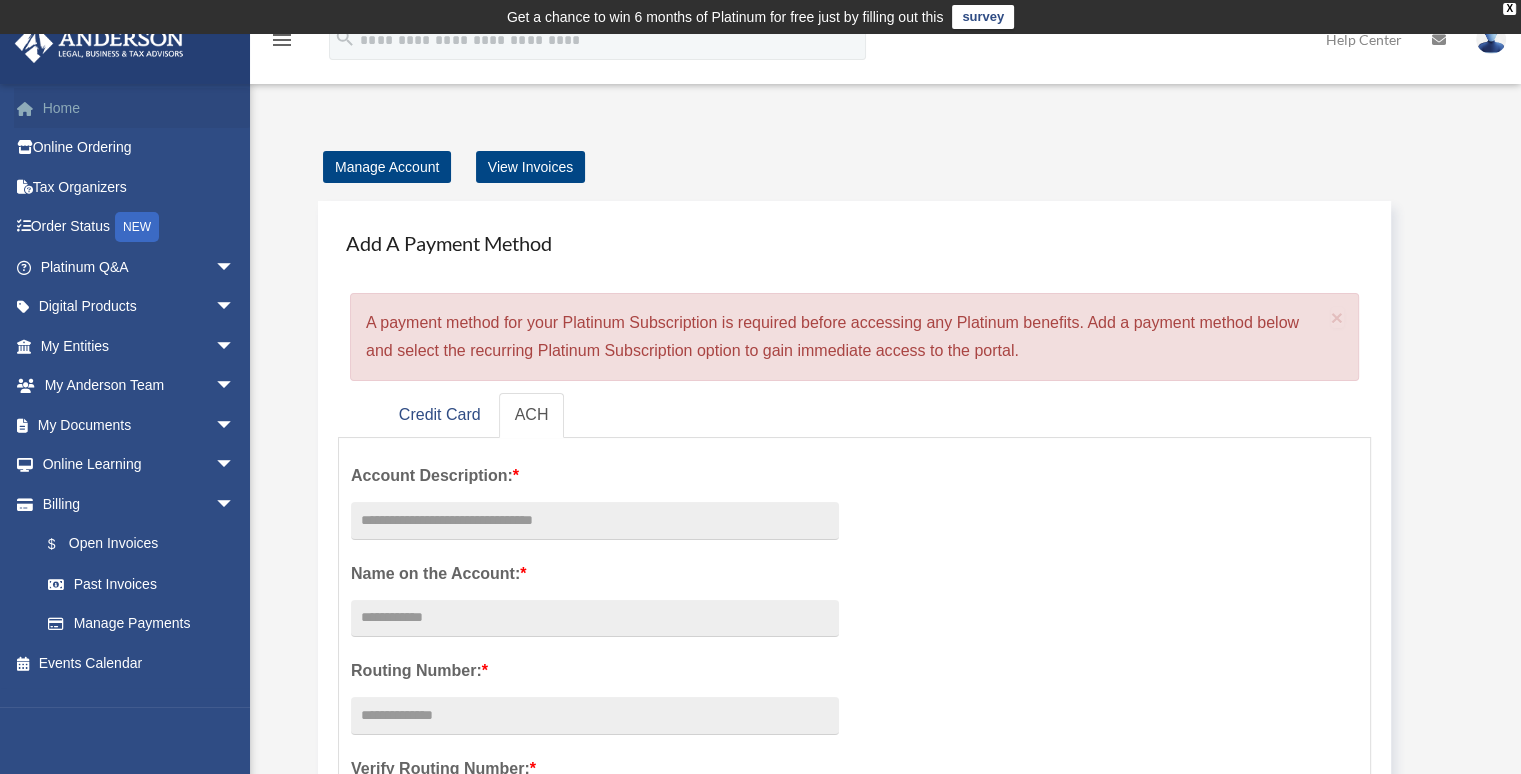 click on "Home" at bounding box center [139, 108] 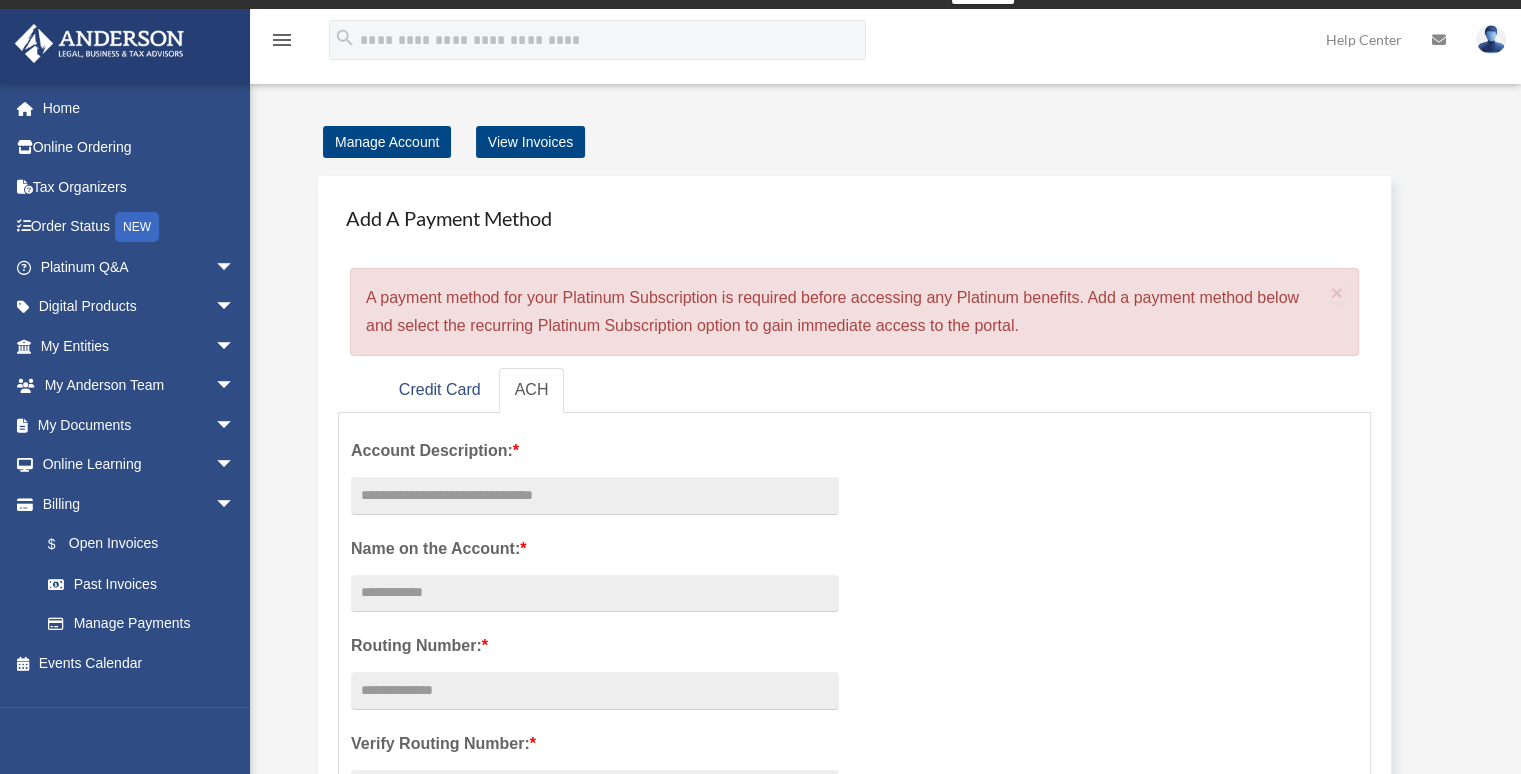 scroll, scrollTop: 0, scrollLeft: 0, axis: both 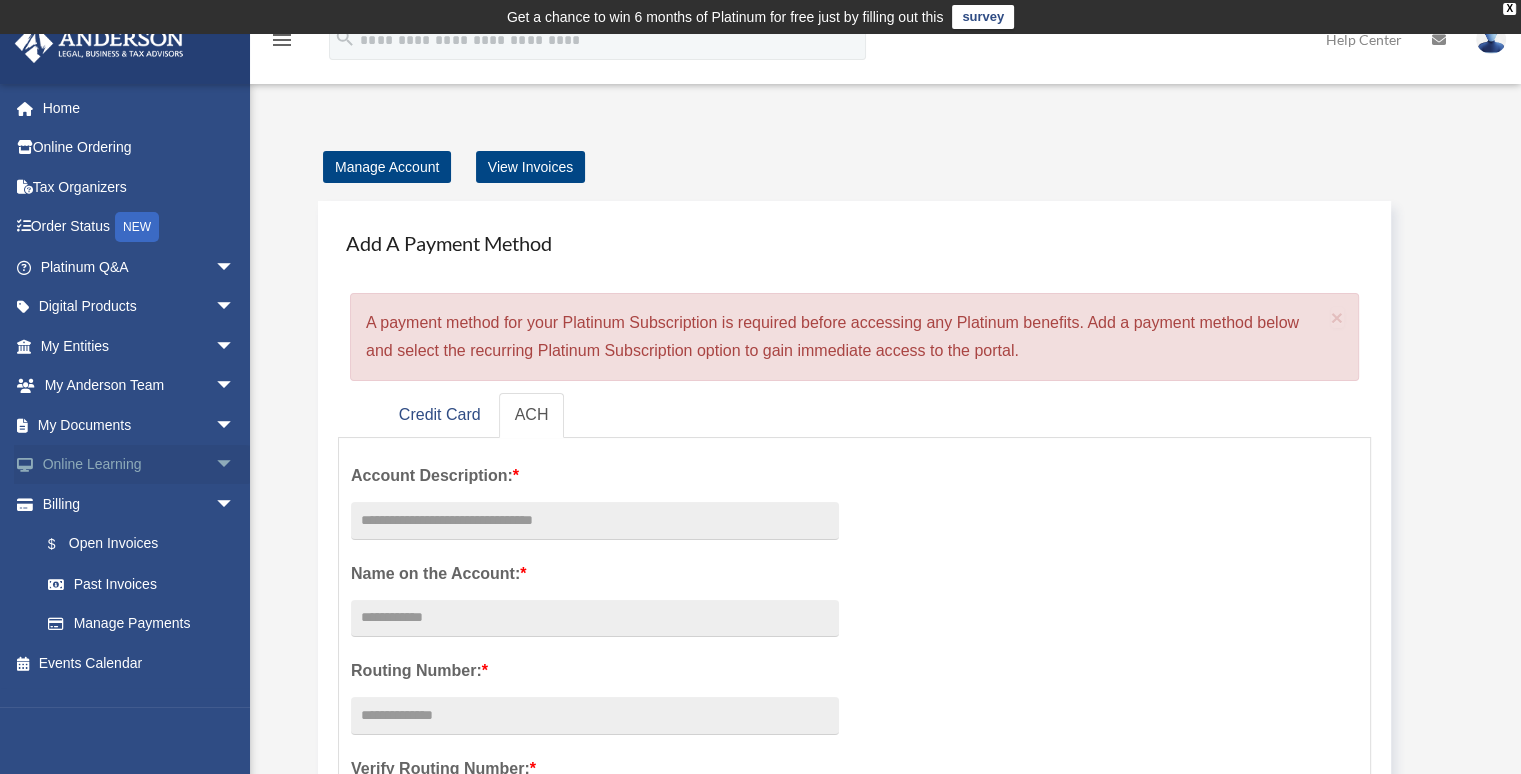 click on "arrow_drop_down" at bounding box center (235, 465) 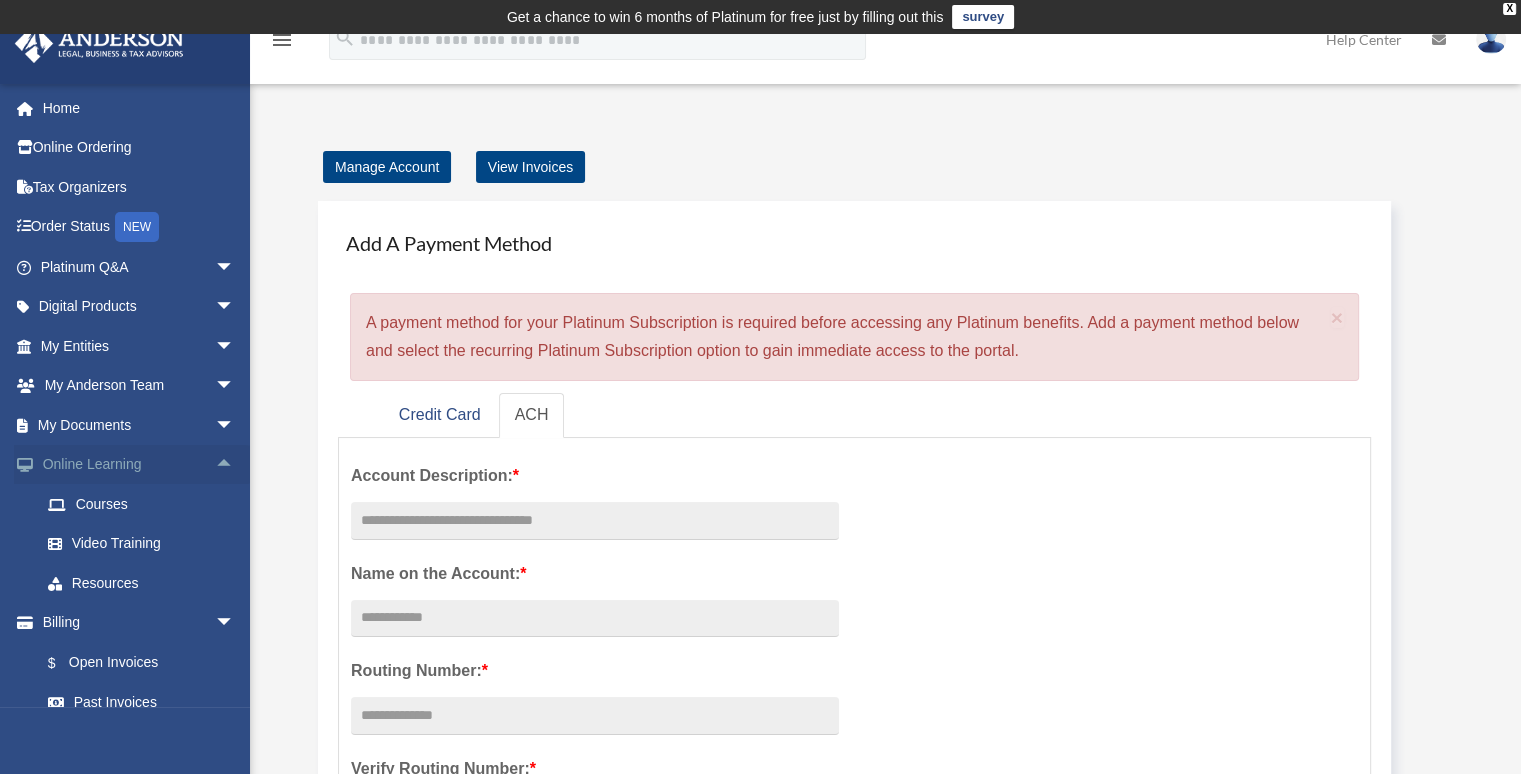 click on "arrow_drop_up" at bounding box center (235, 465) 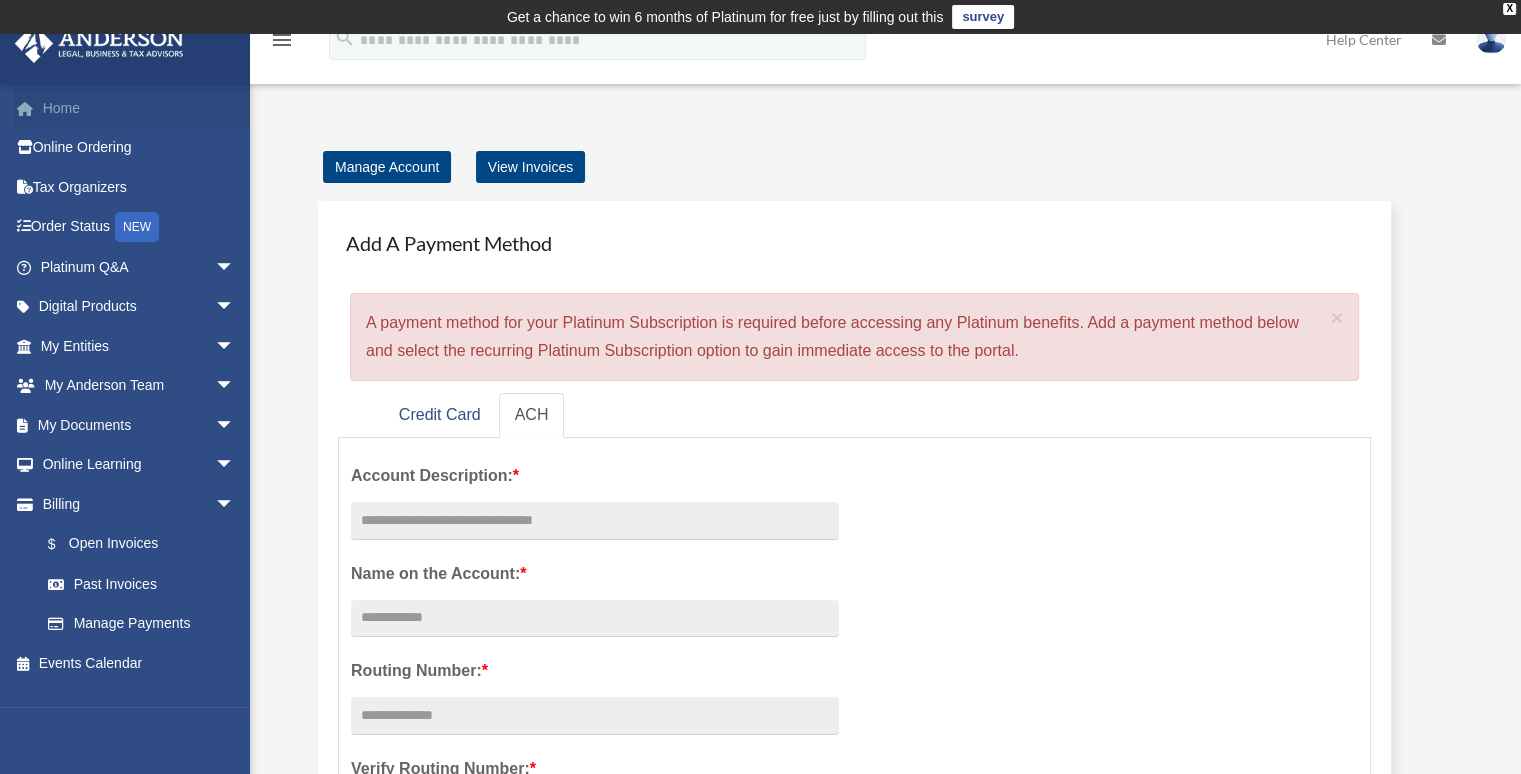 click on "Home" at bounding box center (139, 108) 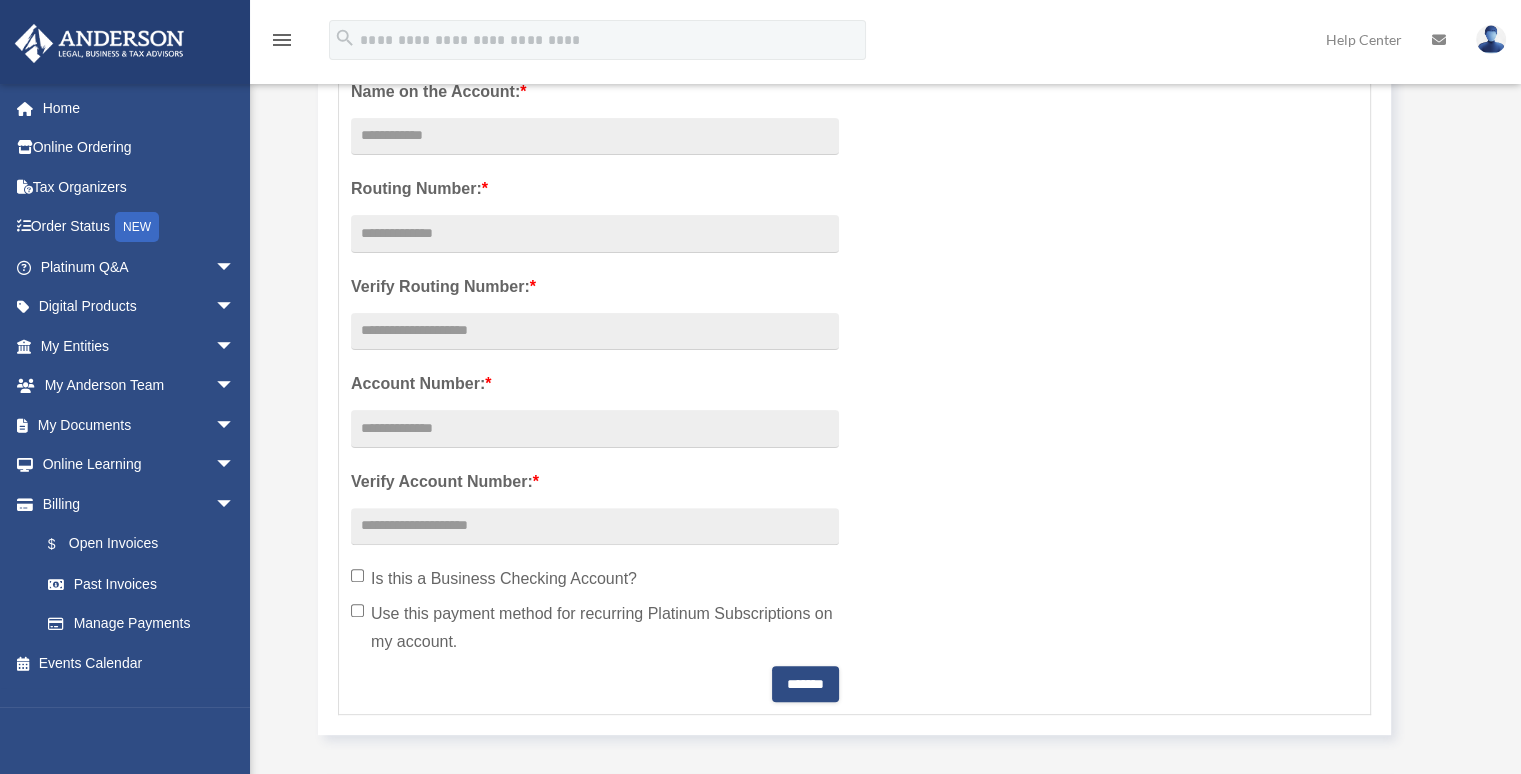 scroll, scrollTop: 0, scrollLeft: 0, axis: both 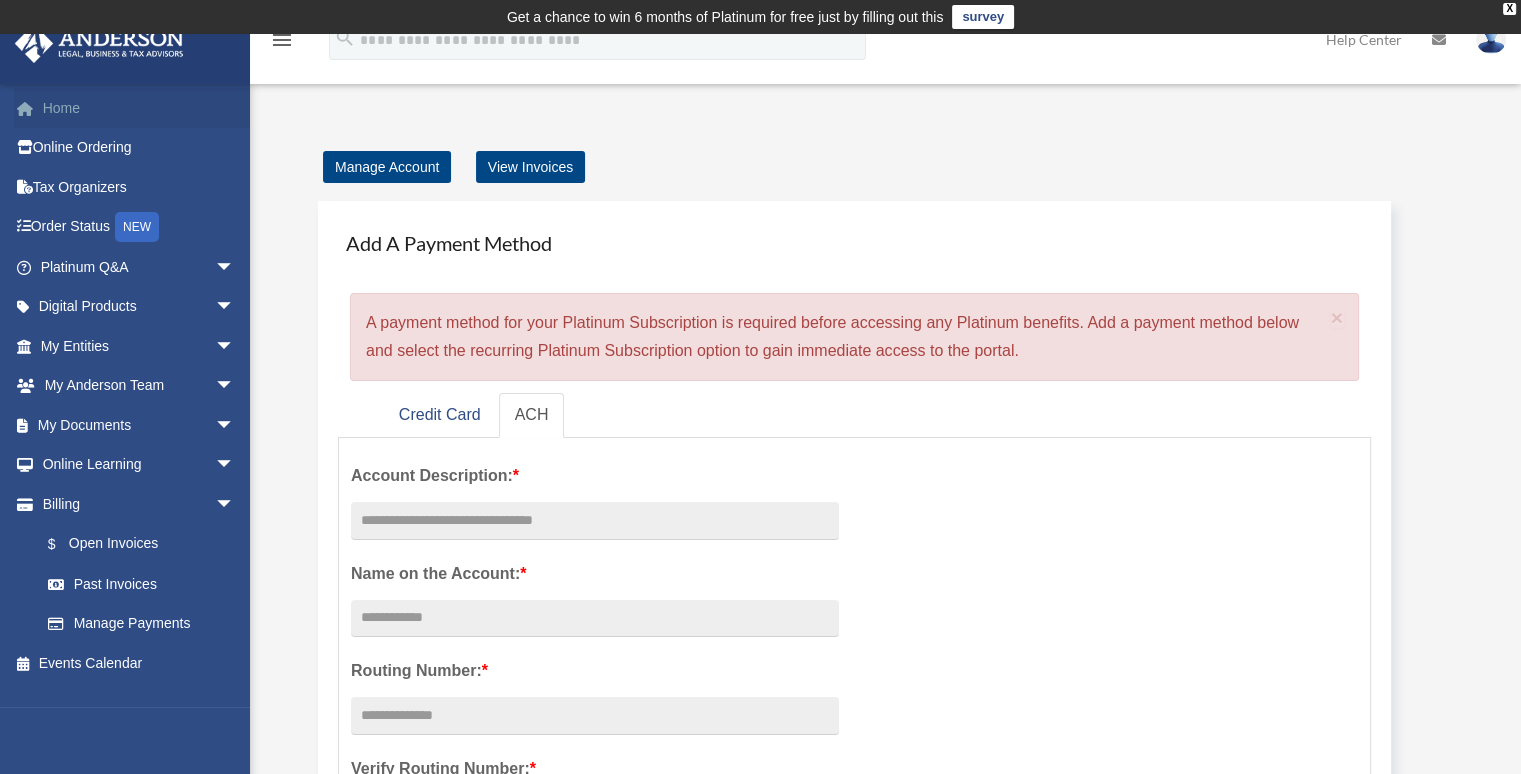 click on "Home" at bounding box center (139, 108) 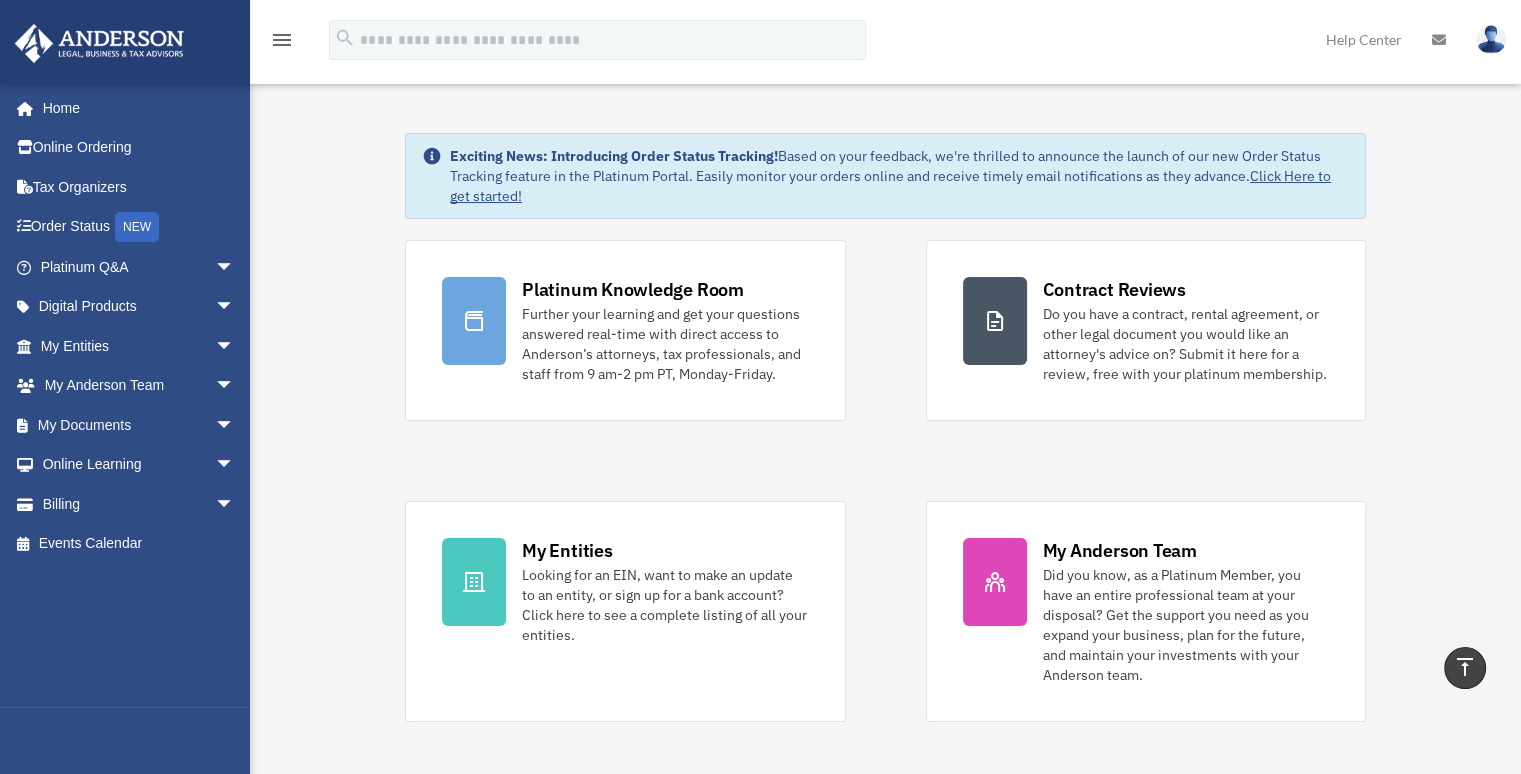 scroll, scrollTop: 0, scrollLeft: 0, axis: both 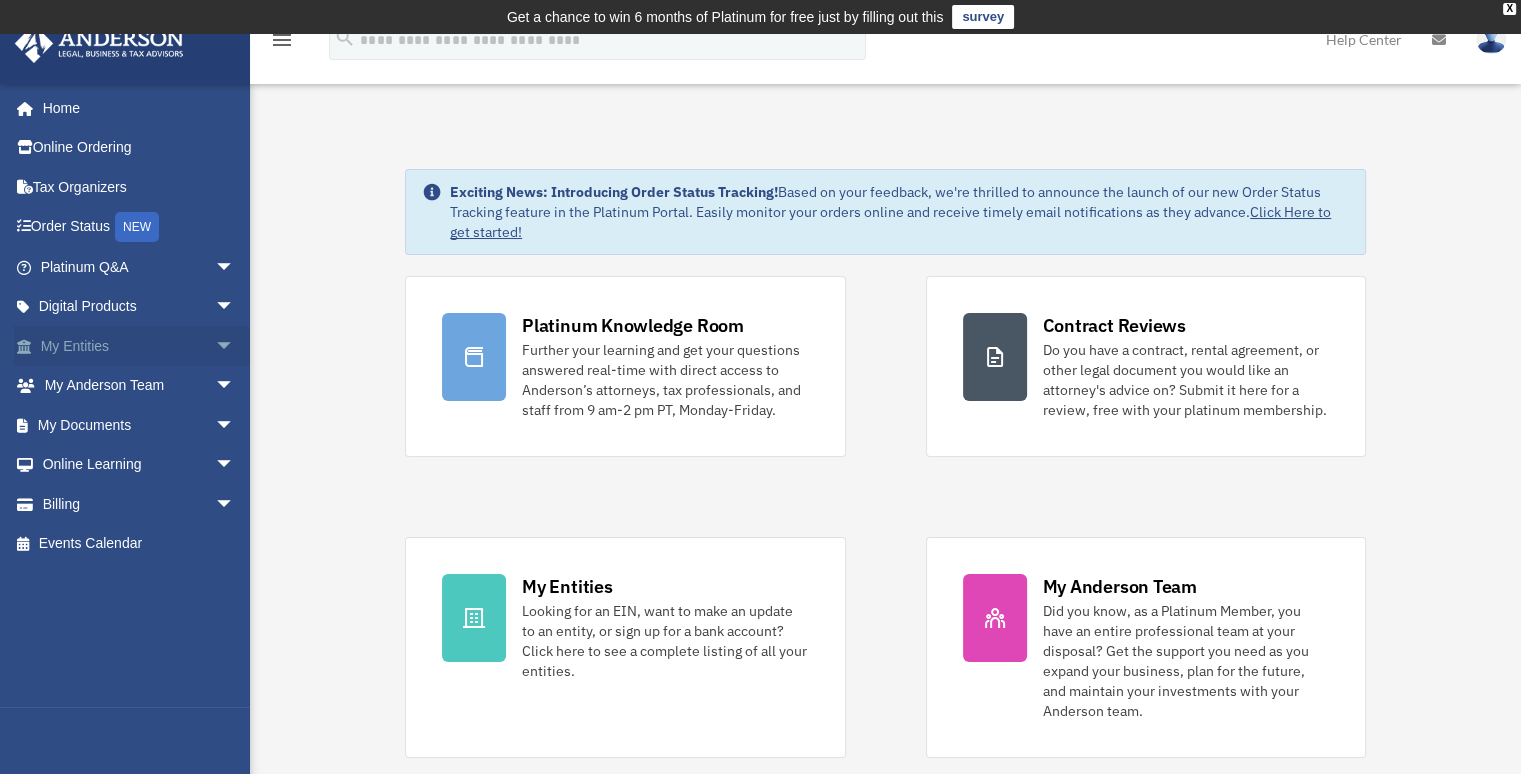 click on "arrow_drop_down" at bounding box center (235, 346) 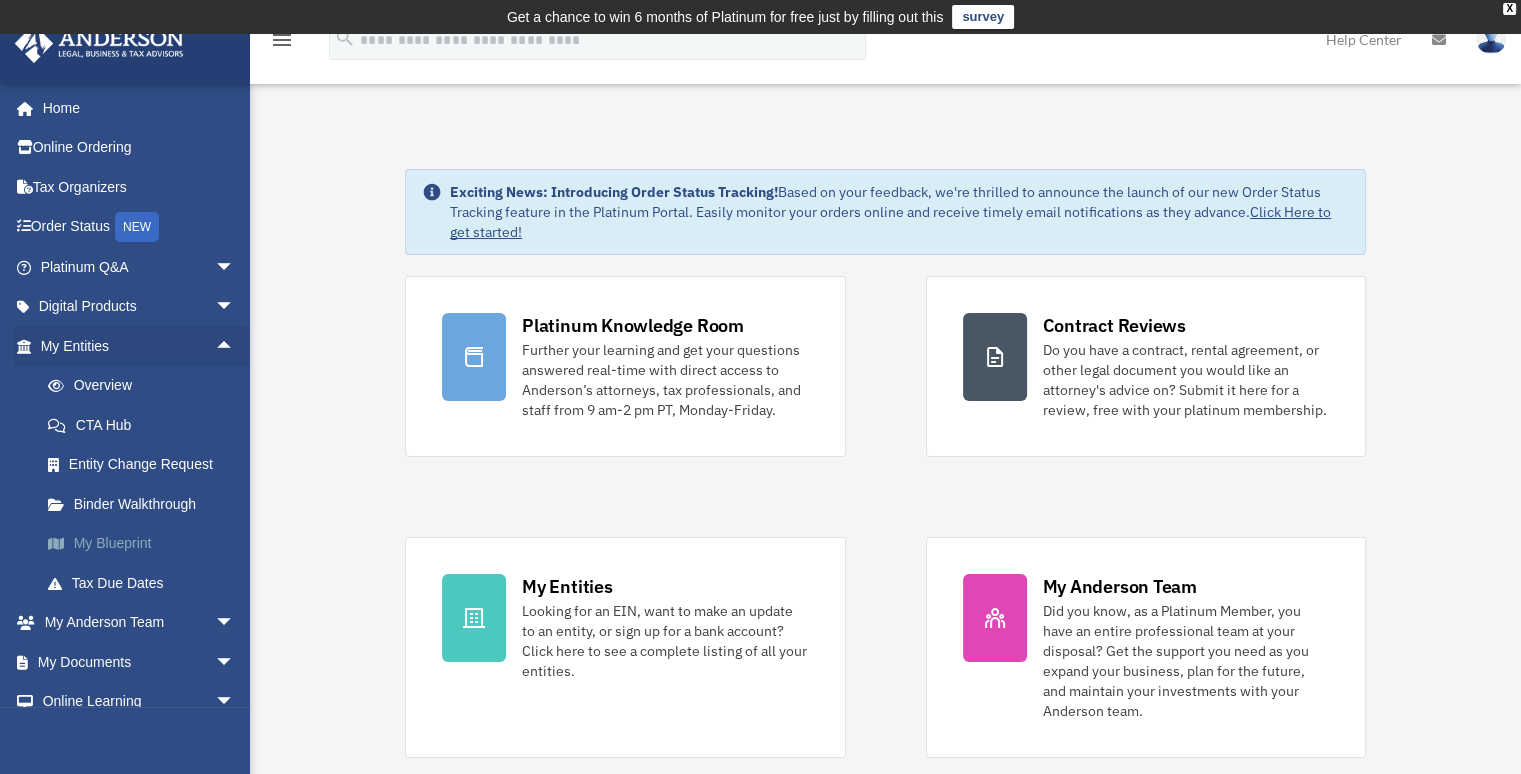 click on "My Blueprint" at bounding box center [146, 544] 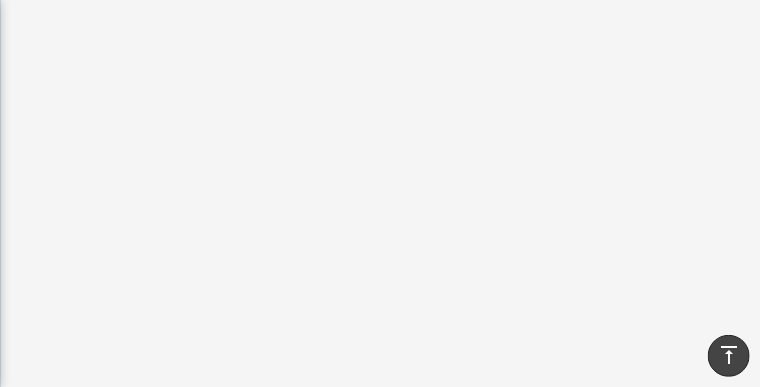 scroll, scrollTop: 545, scrollLeft: 0, axis: vertical 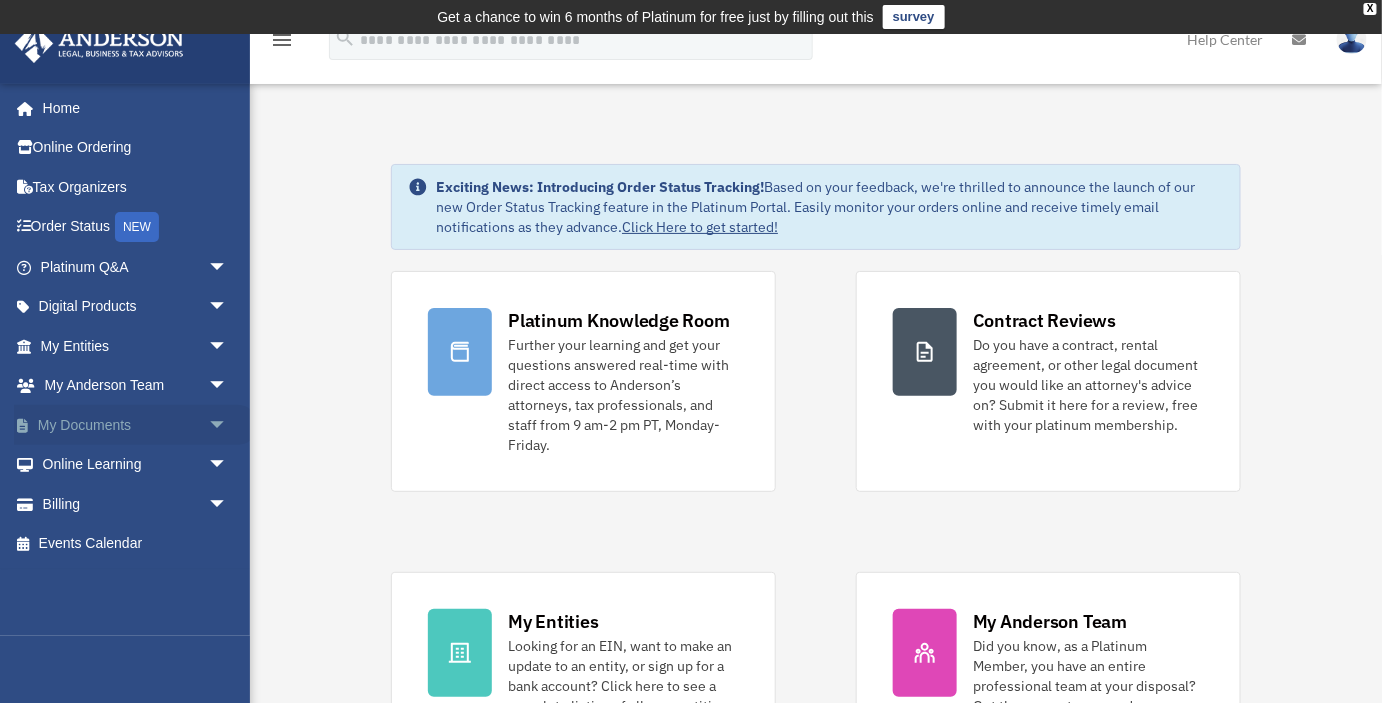 click on "arrow_drop_down" at bounding box center [228, 425] 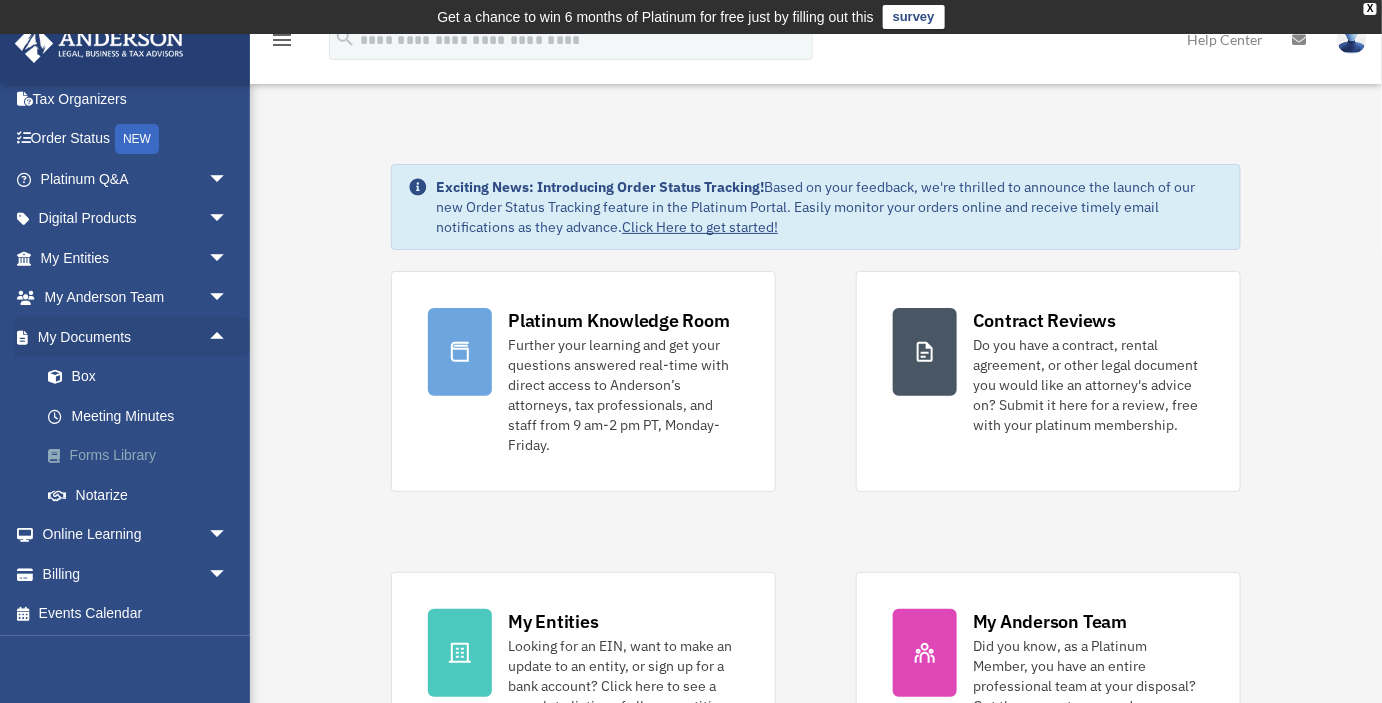 scroll, scrollTop: 89, scrollLeft: 0, axis: vertical 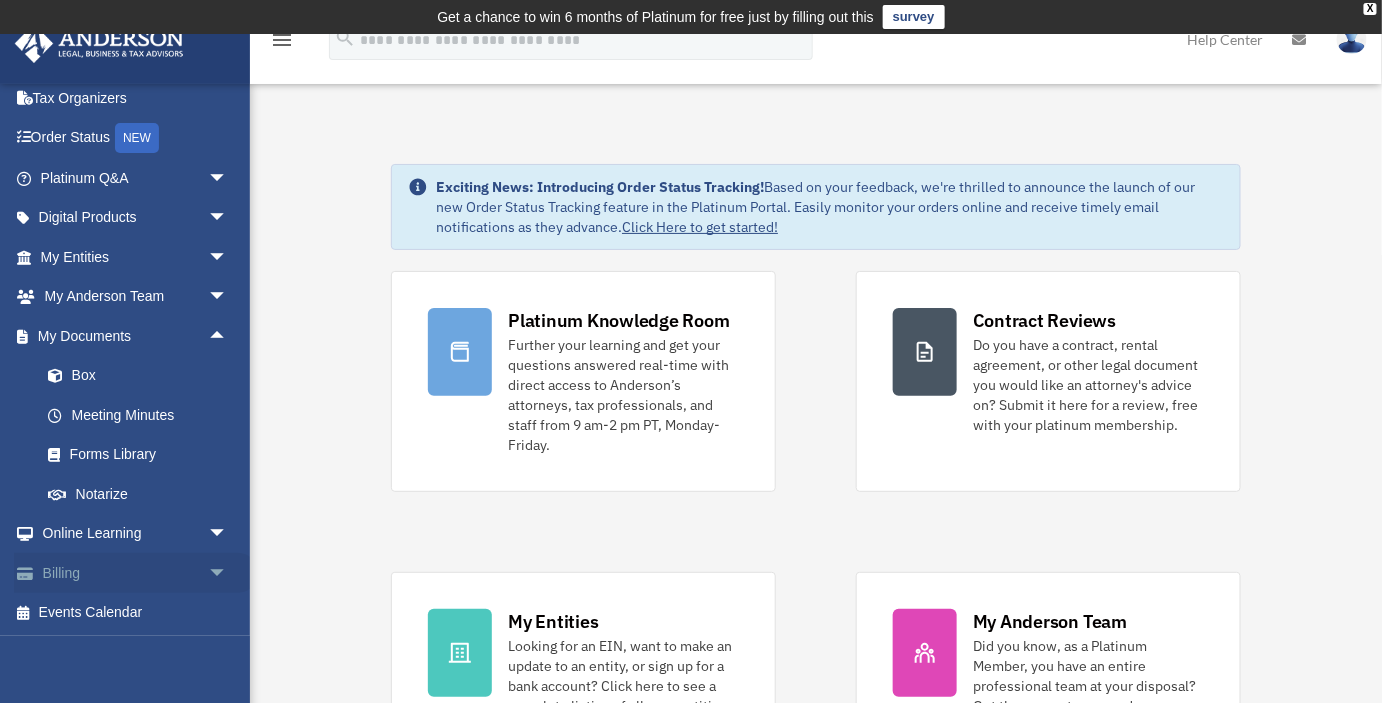 click on "arrow_drop_down" at bounding box center (228, 573) 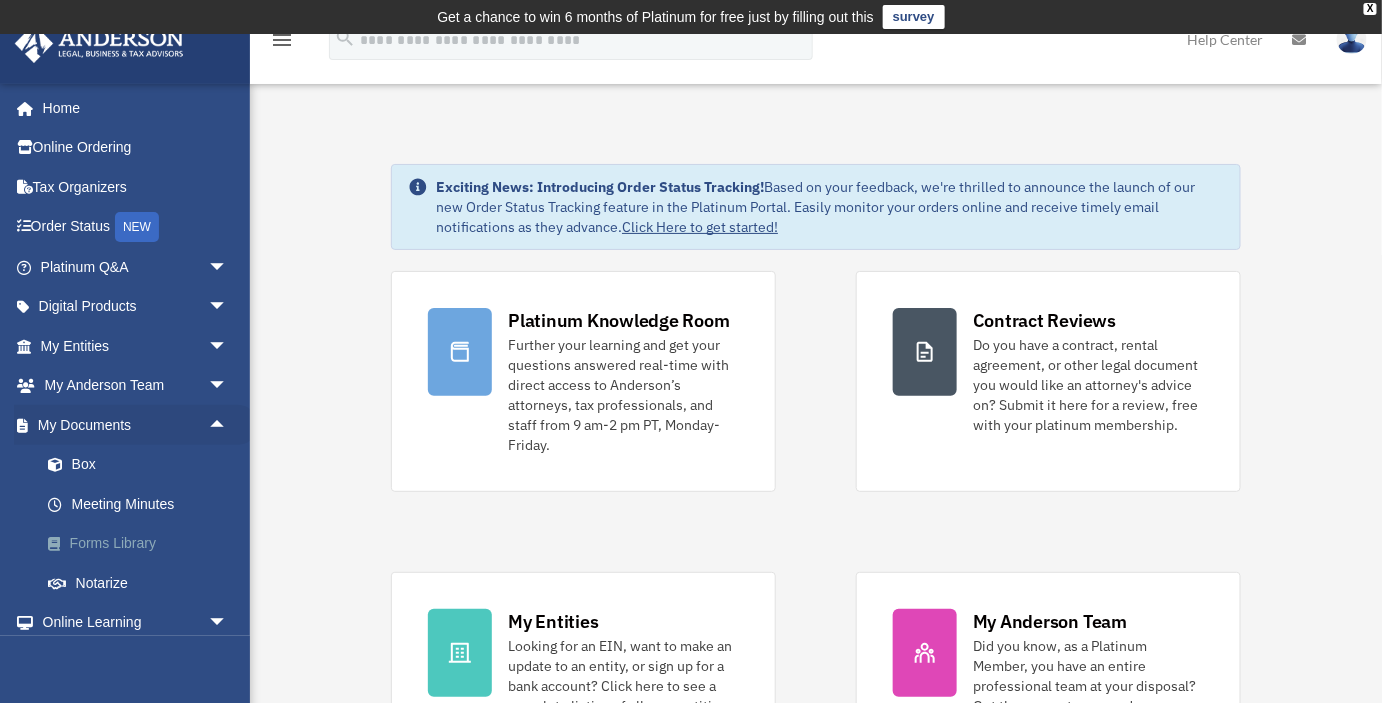 scroll, scrollTop: 208, scrollLeft: 0, axis: vertical 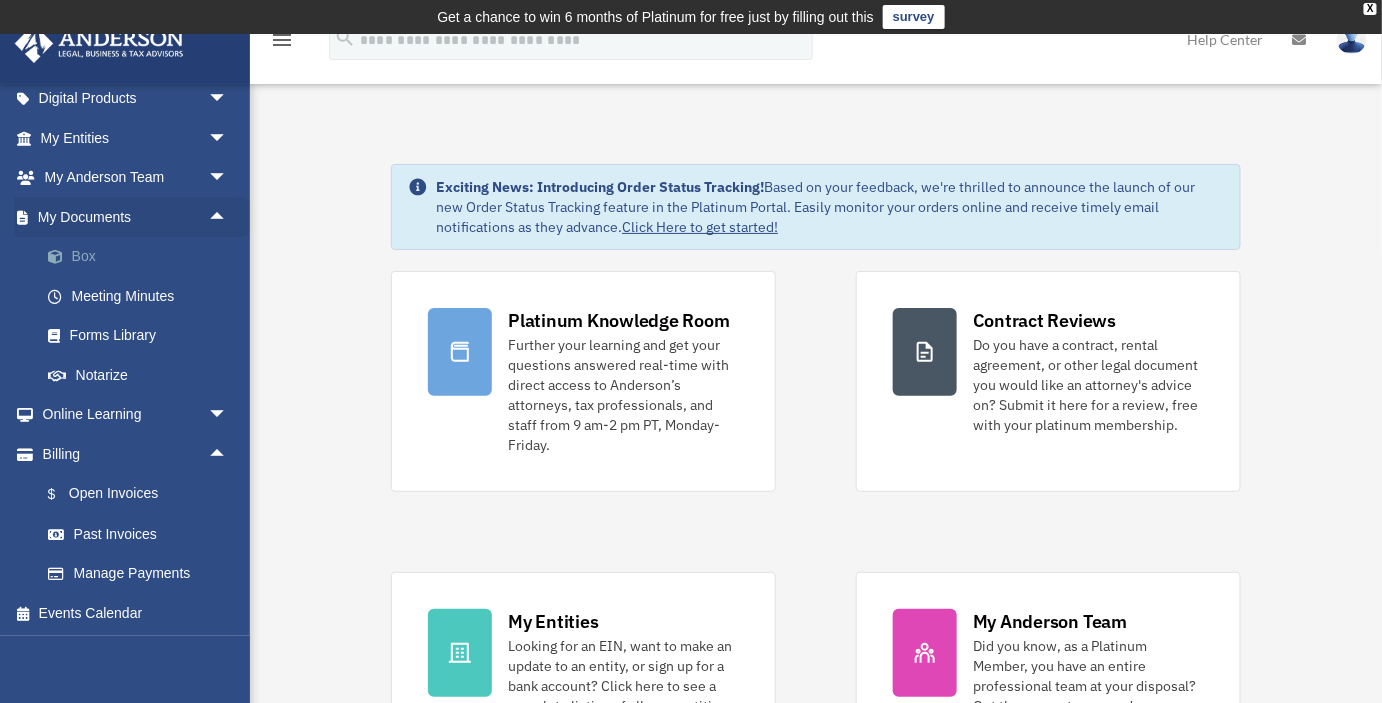 click on "Box" at bounding box center [143, 257] 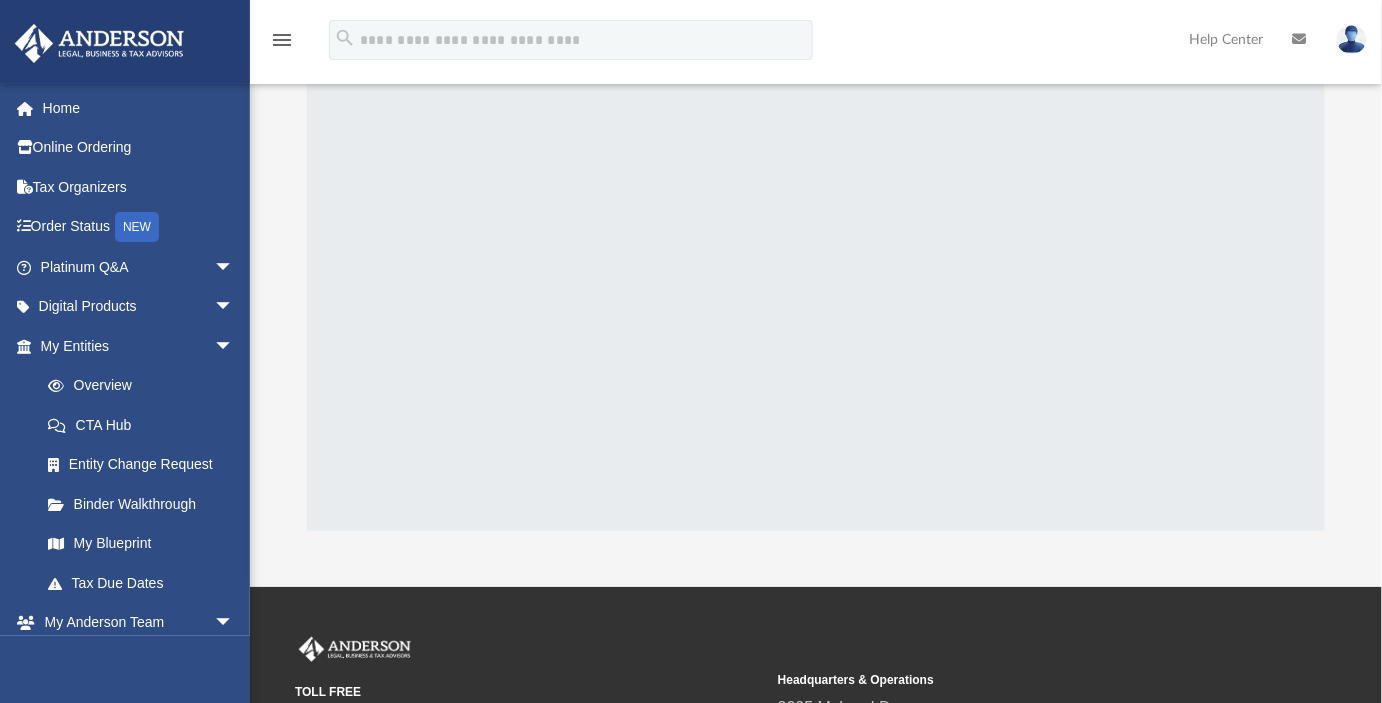 scroll, scrollTop: 0, scrollLeft: 0, axis: both 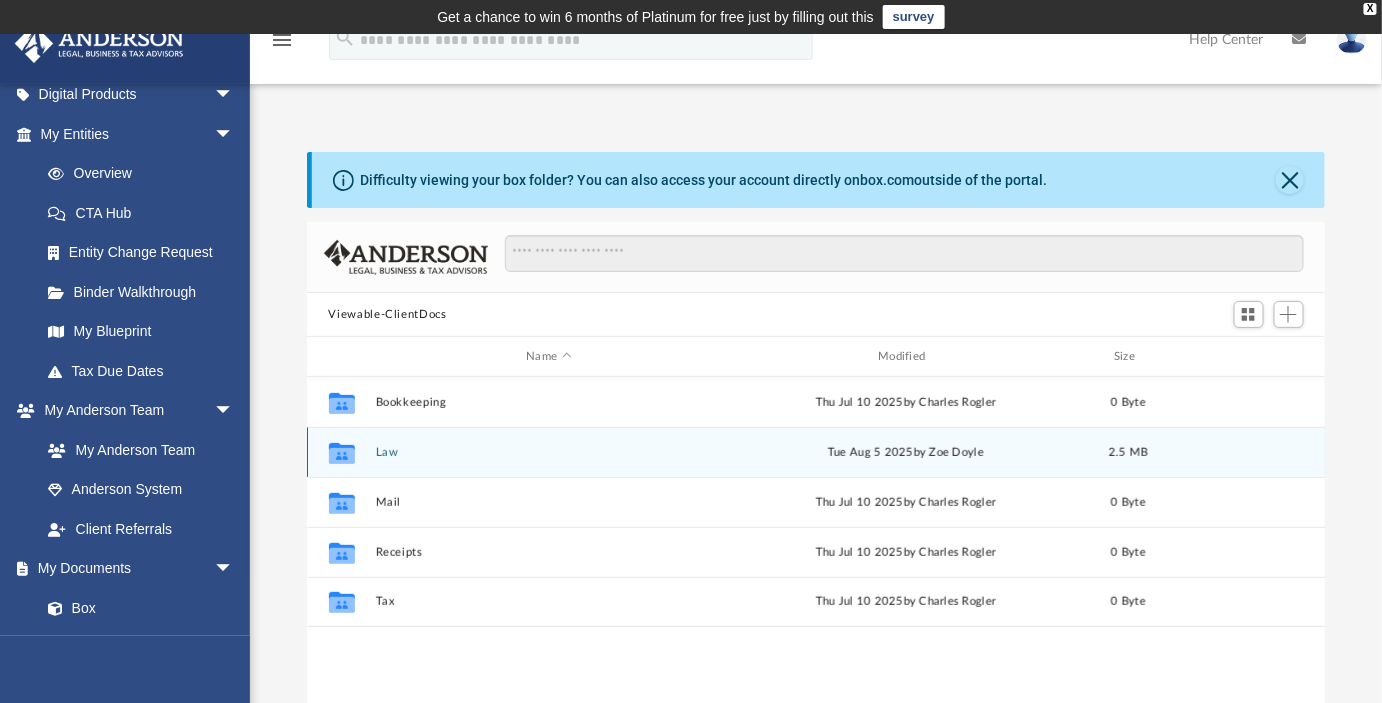click on "Law" at bounding box center [549, 452] 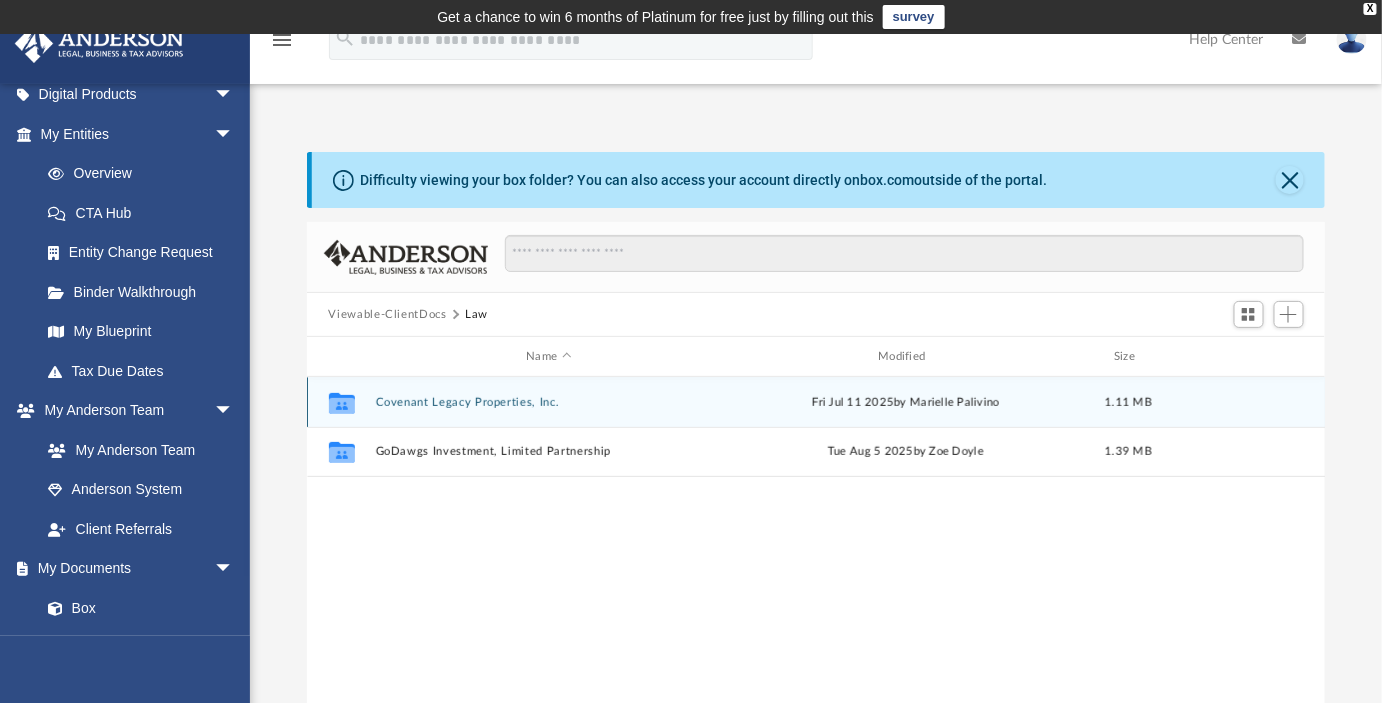 click on "Covenant Legacy Properties, Inc." at bounding box center (549, 402) 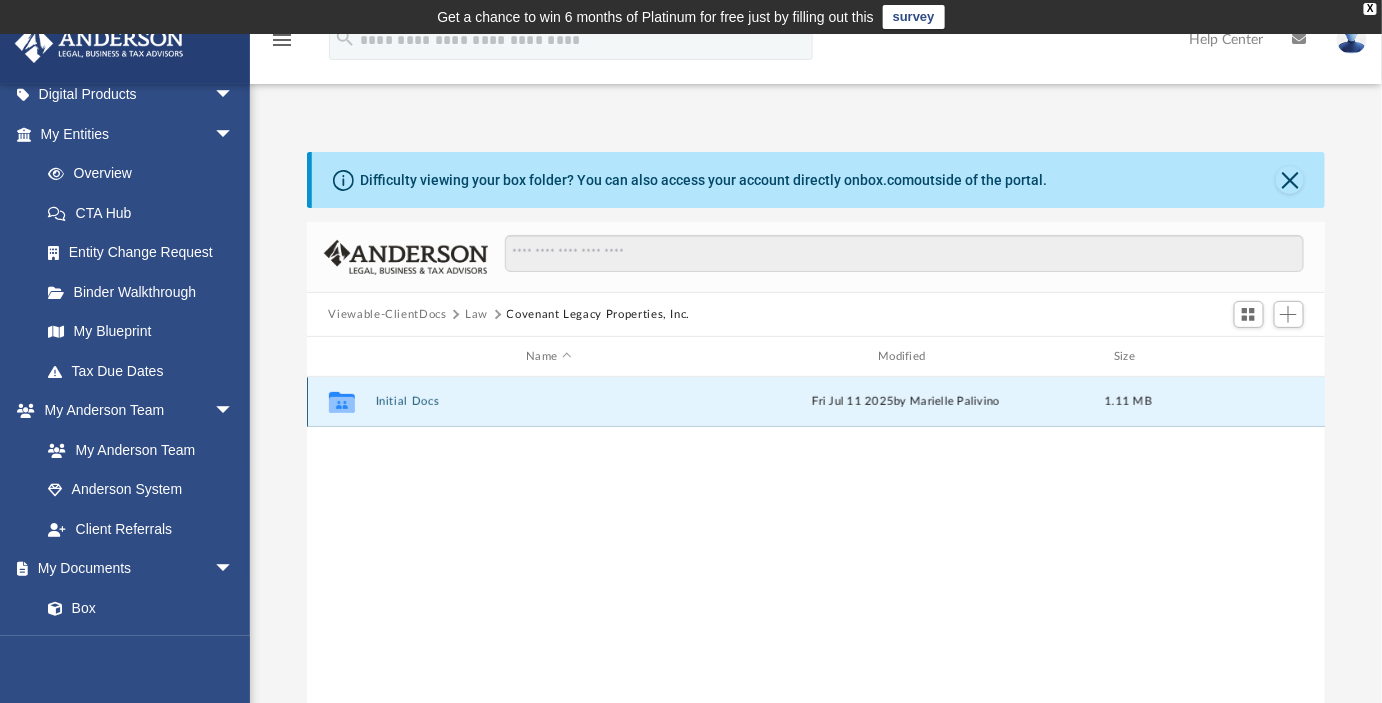 click on "Initial Docs" at bounding box center [549, 401] 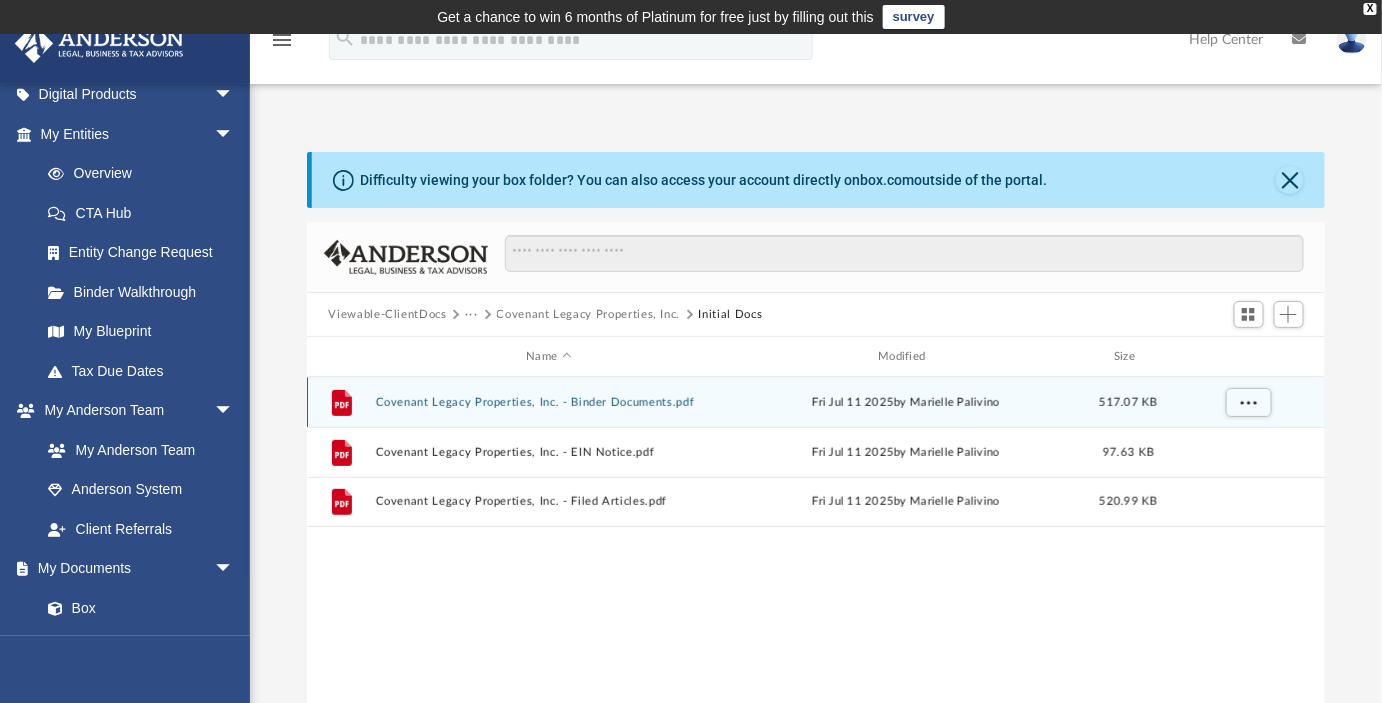 click on "Covenant Legacy Properties, Inc. - Binder Documents.pdf" at bounding box center [549, 402] 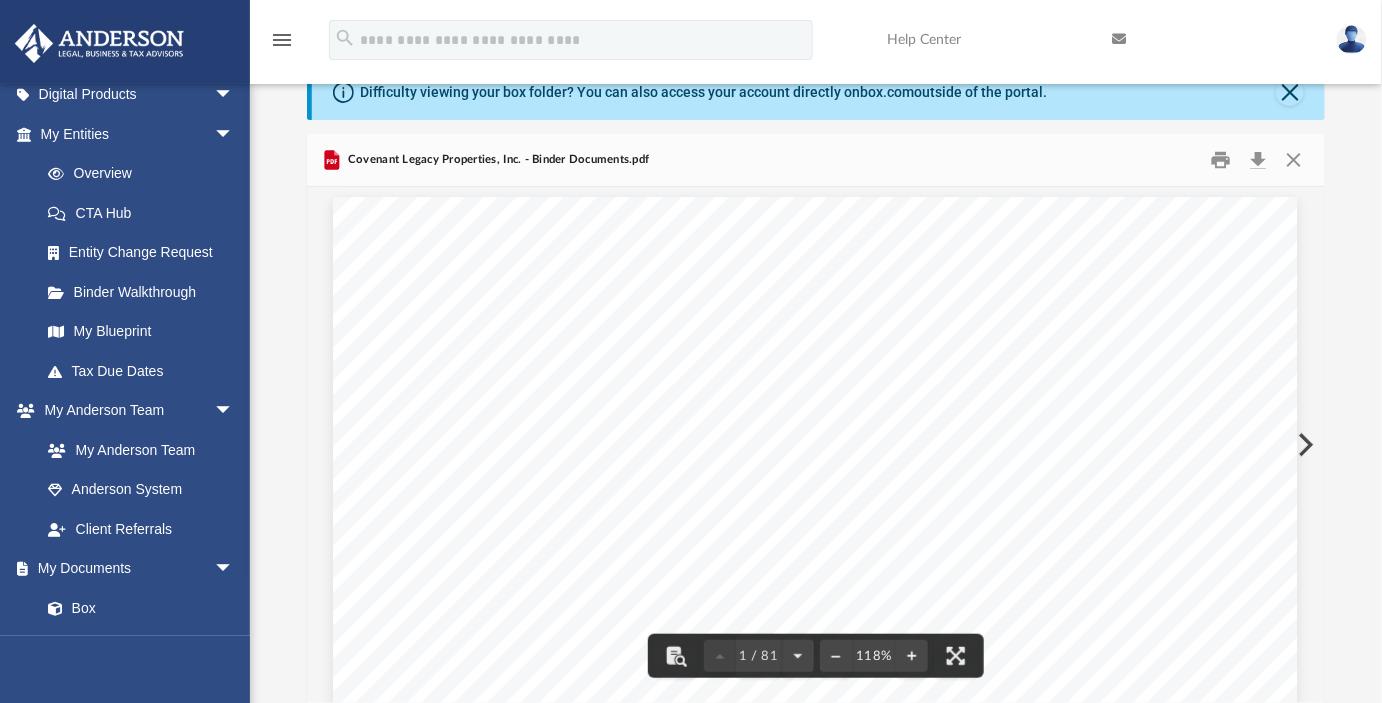 scroll, scrollTop: 0, scrollLeft: 0, axis: both 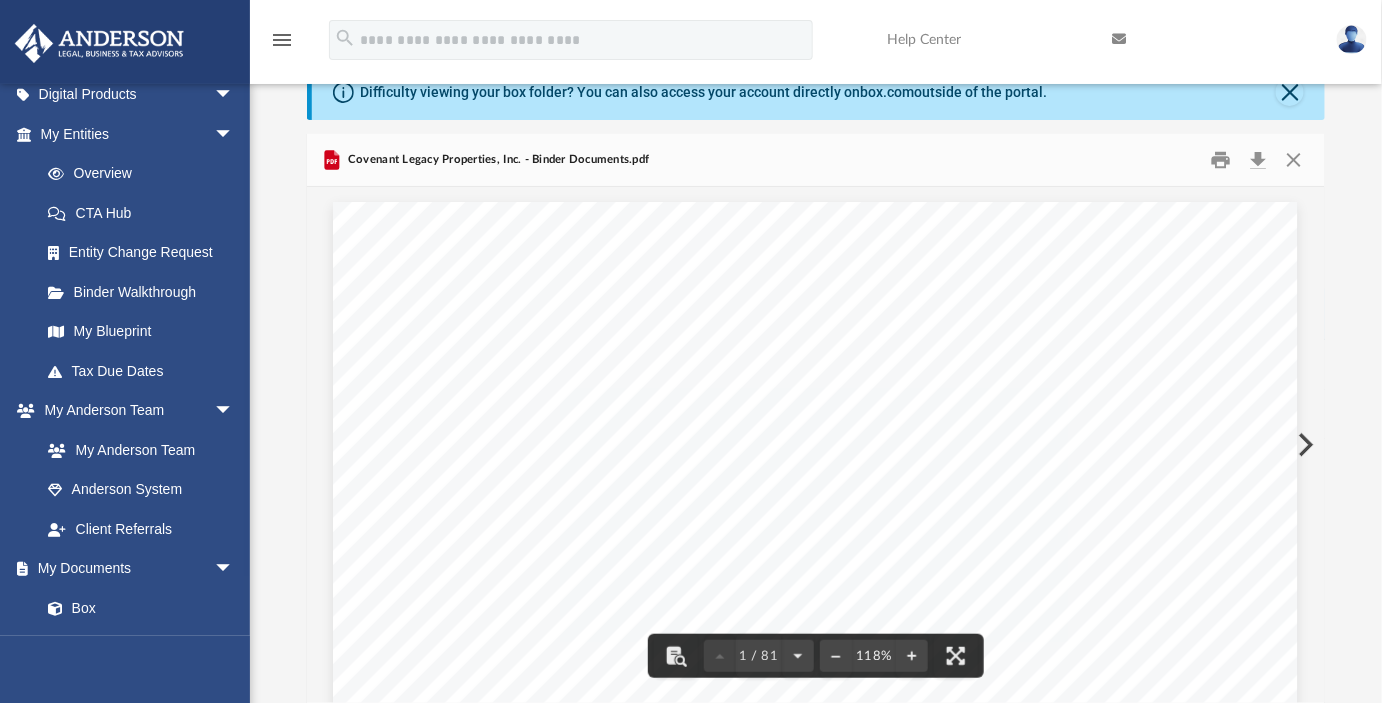 click at bounding box center [1304, 445] 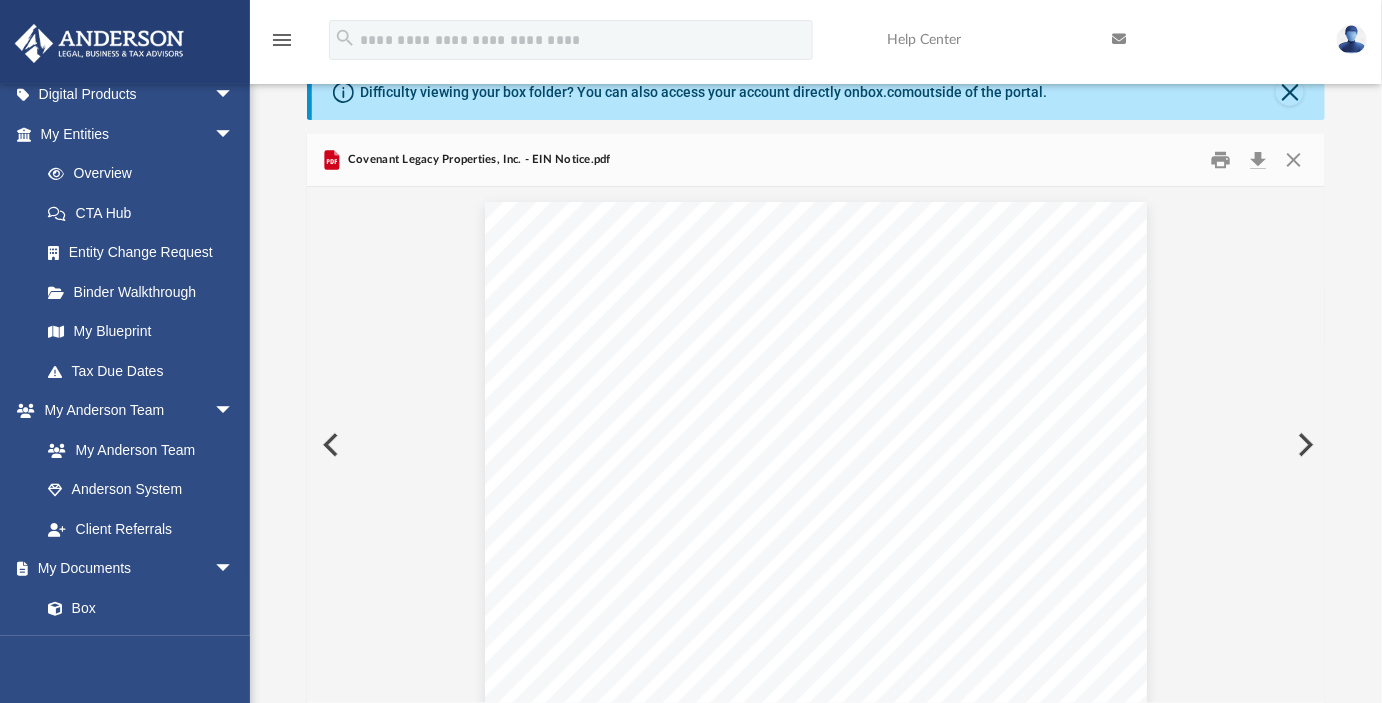 click at bounding box center [1304, 445] 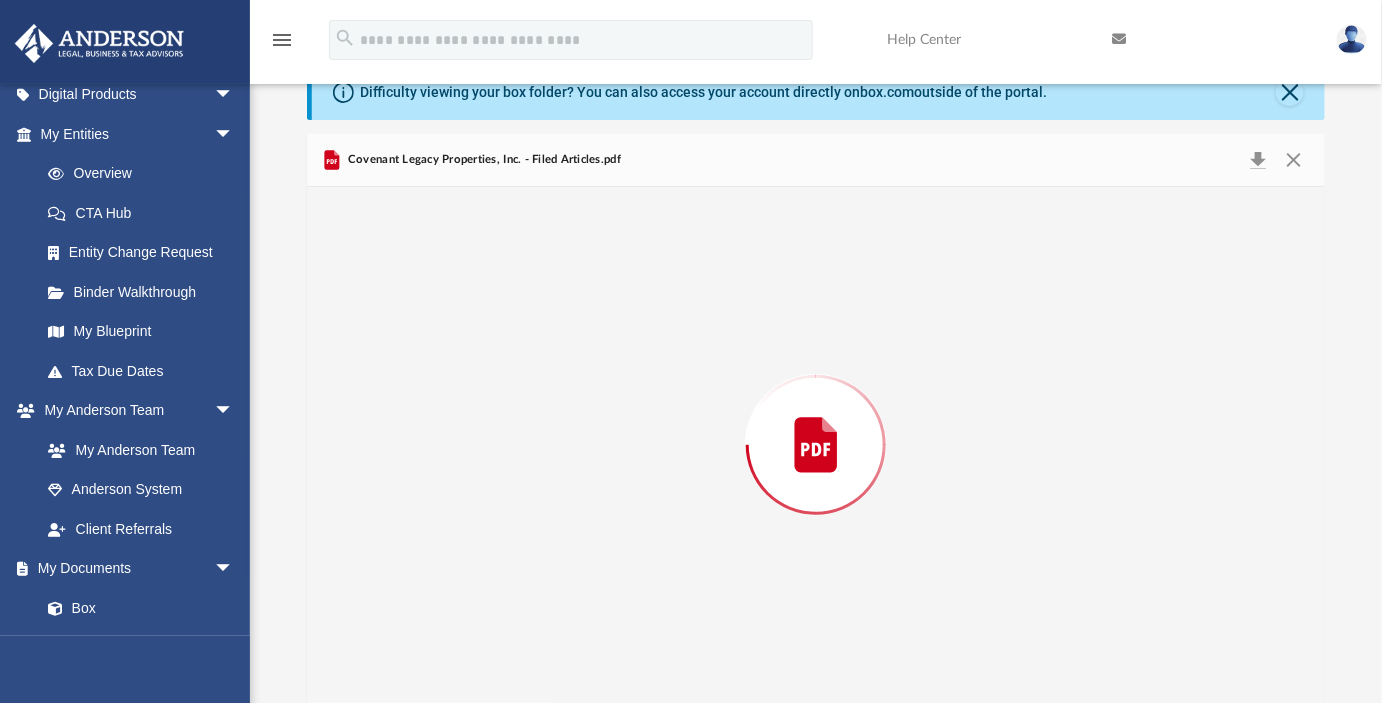 click at bounding box center [816, 445] 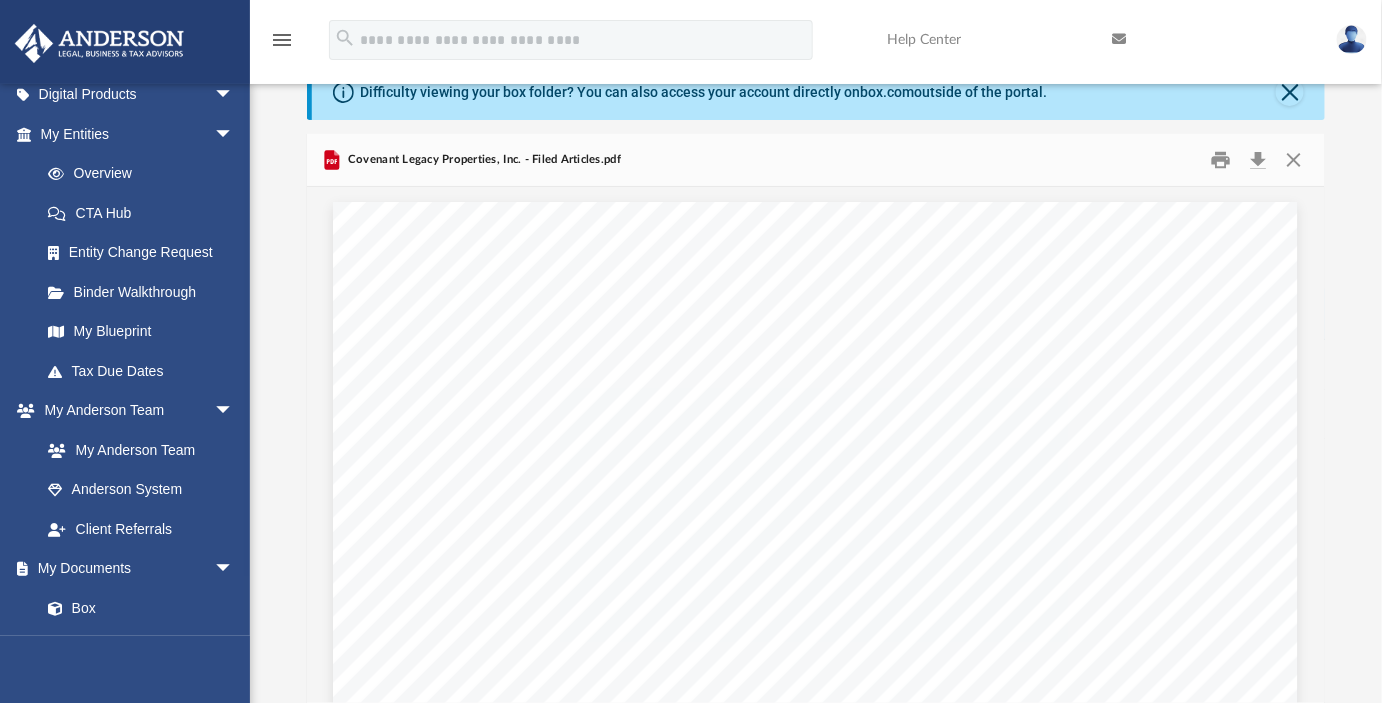 click on "Page 1 of 2 Tracking Number Charter For-Profit Corporation Division of Business and Charitable Organizations Department of State State of Tennessee 312 Rosa L. Parks Avenue, 6th Floor Nashville, Tennessee 37243 Phone: 615-741-2286 sos.tn.gov/businesses Tre Hargett Secretary of State Entity Information Entity Name:   COVENANT LEGACY PROPERTIES, INC. Entity Type:   For-Profit Corporation   Fiscal Year Ending Month:   June Additional Designation:   (No additional   designation) Principal Office Address 3739 Spahn Ln Murfreesboro,   TN   37128 Rutherford County,   USA Mailing Address 3739 Spahn Ln Murfreesboro,   TN   37128 Rutherford County,   USA Period   of Duration: Perpetual Will   this filing have a delayed effective date? ☐   Yes     No Number   of shares of stock the corporation is authorized to issue: 1000 Other   Provisions: (No   other provisions) Do   you have additional uploads you would like to attach to this filing? ☐   Yes     No Incorporators MARIELLE PALIVINO 3225 MCLEOD DRIVE LAS VEGAS," at bounding box center (815, 826) 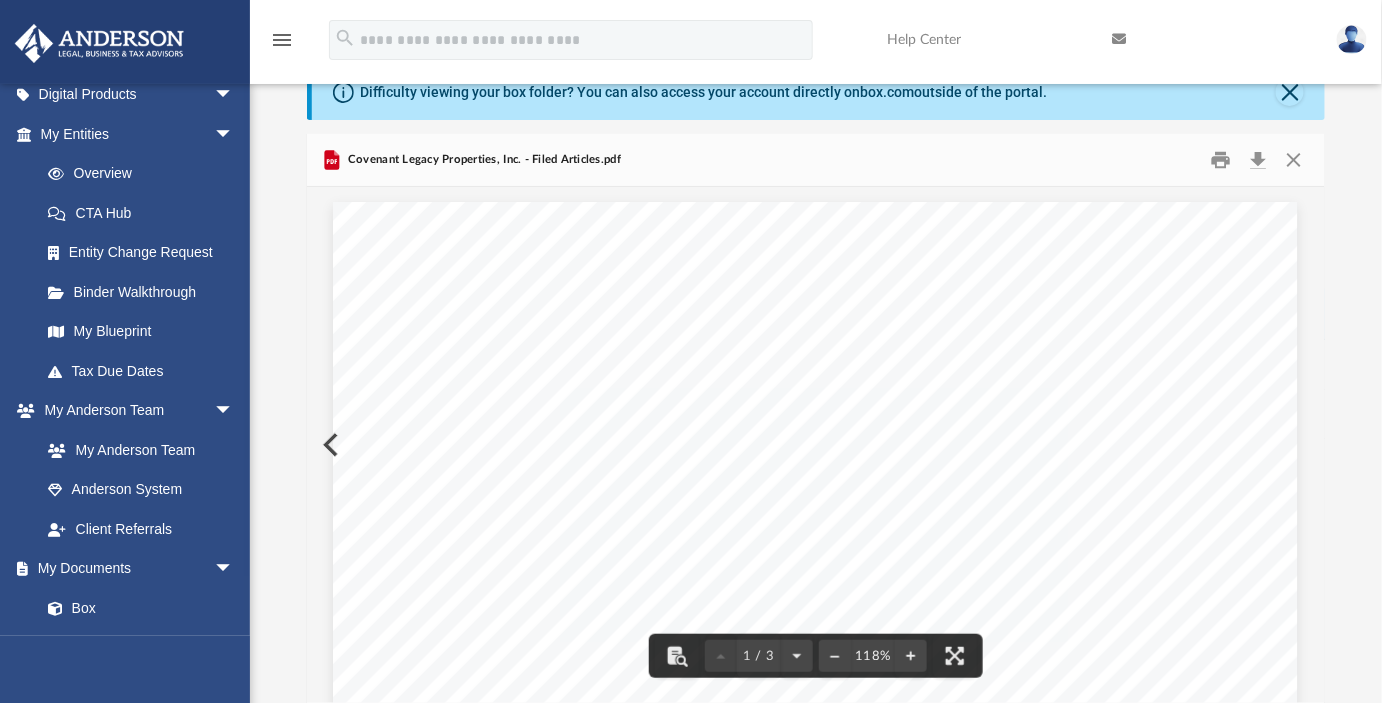 click on "Page 1 of 2 Tracking Number Charter For-Profit Corporation Division of Business and Charitable Organizations Department of State State of Tennessee 312 Rosa L. Parks Avenue, 6th Floor Nashville, Tennessee 37243 Phone: 615-741-2286 sos.tn.gov/businesses Tre Hargett Secretary of State Entity Information Entity Name:   COVENANT LEGACY PROPERTIES, INC. Entity Type:   For-Profit Corporation   Fiscal Year Ending Month:   June Additional Designation:   (No additional   designation) Principal Office Address 3739 Spahn Ln Murfreesboro,   TN   37128 Rutherford County,   USA Mailing Address 3739 Spahn Ln Murfreesboro,   TN   37128 Rutherford County,   USA Period   of Duration: Perpetual Will   this filing have a delayed effective date? ☐   Yes     No Number   of shares of stock the corporation is authorized to issue: 1000 Other   Provisions: (No   other provisions) Do   you have additional uploads you would like to attach to this filing? ☐   Yes     No Incorporators MARIELLE PALIVINO 3225 MCLEOD DRIVE LAS VEGAS," at bounding box center (815, 826) 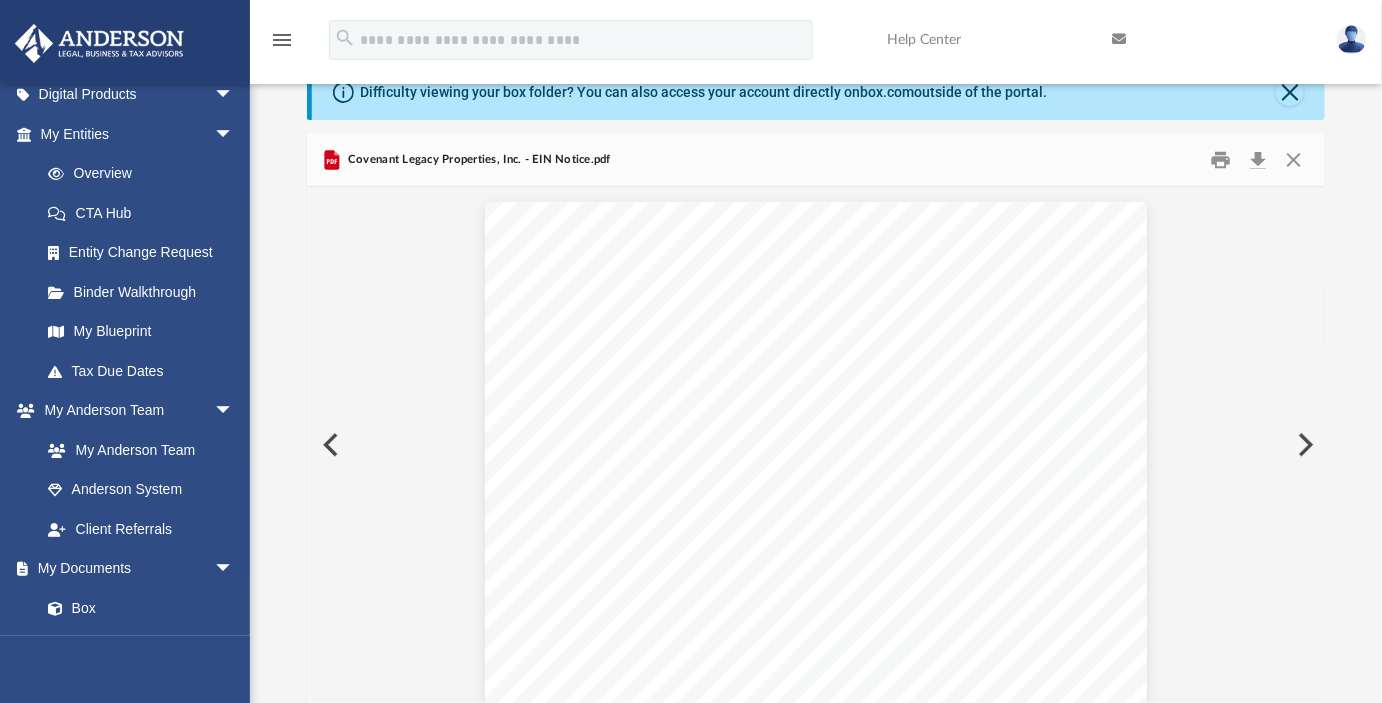 click at bounding box center (329, 445) 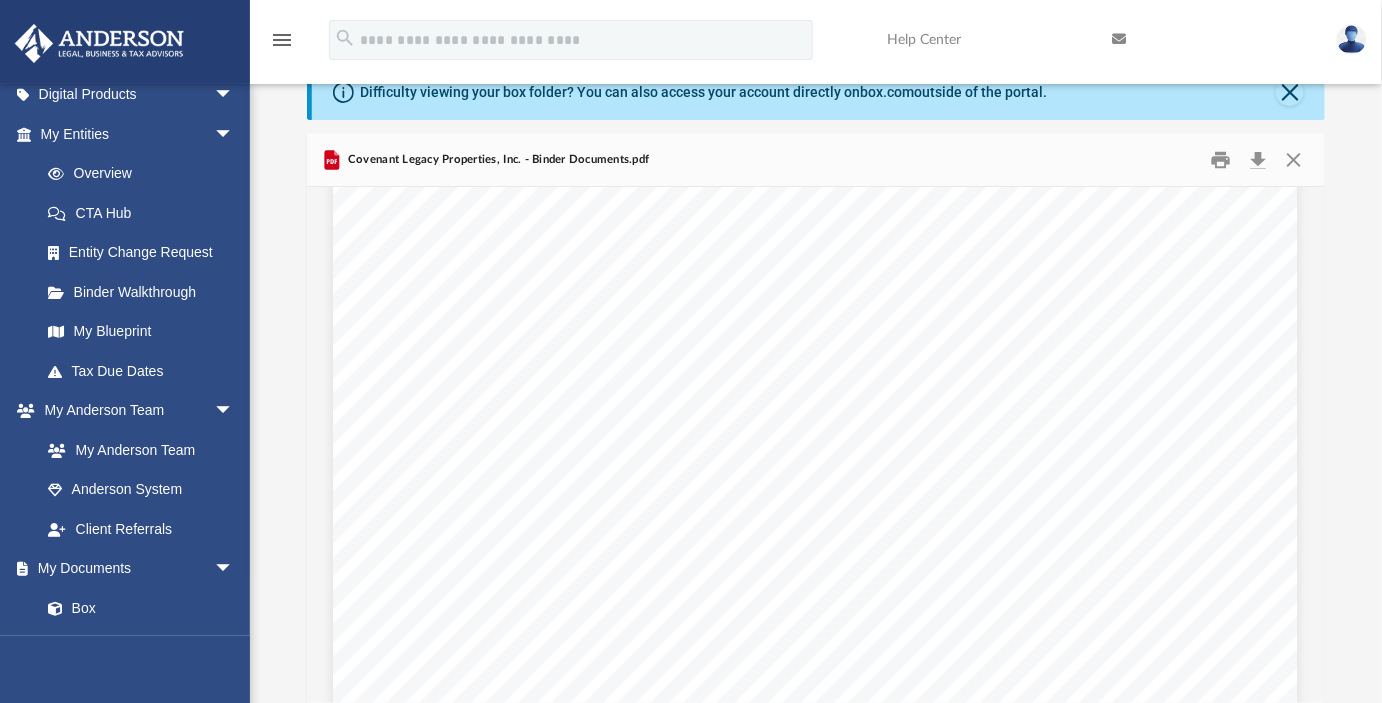 scroll, scrollTop: 0, scrollLeft: 0, axis: both 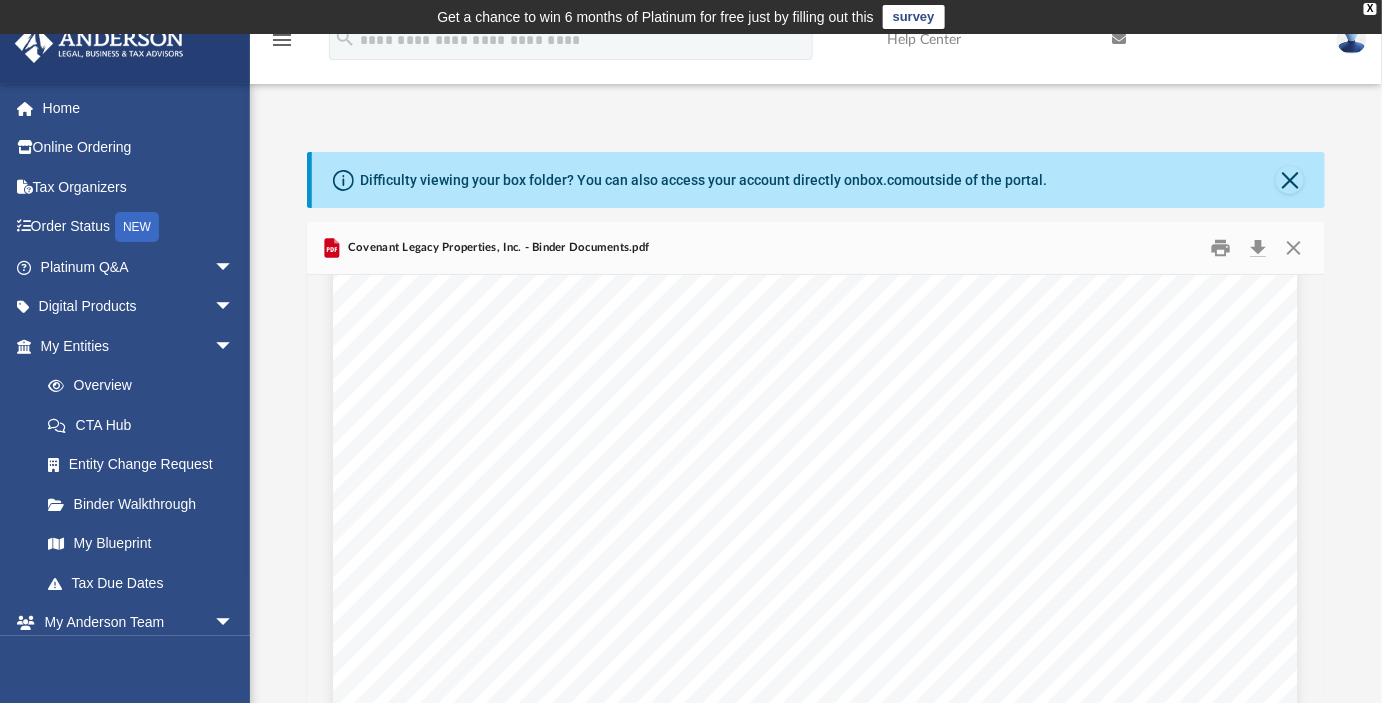 click at bounding box center [99, 43] 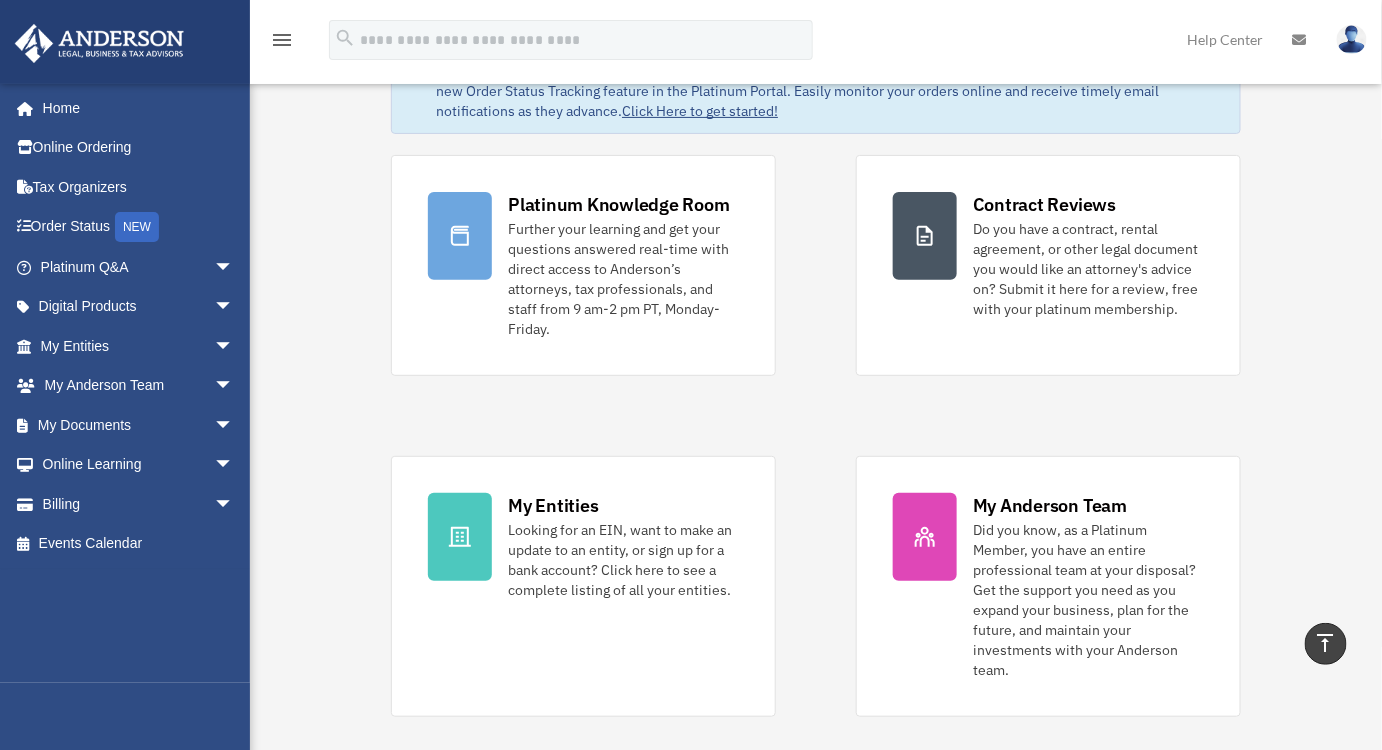 scroll, scrollTop: 0, scrollLeft: 0, axis: both 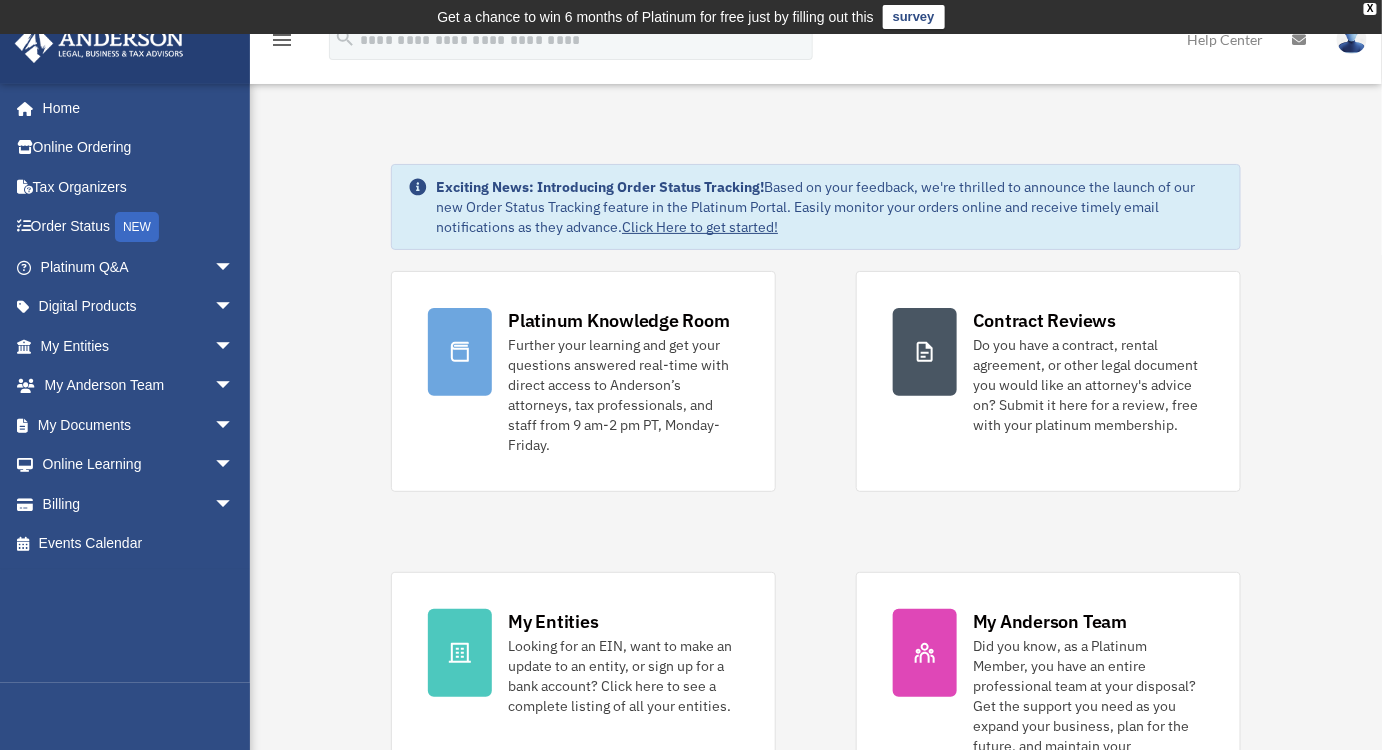 click on "Exciting News: Introducing Order Status Tracking!  Based on your feedback, we're thrilled to announce the launch of our new Order Status Tracking feature in the Platinum Portal. Easily monitor your orders online and receive timely email notifications as they advance.   Click Here to get started!
Platinum Knowledge Room
Further your learning and get your questions answered real-time with direct access to Anderson’s attorneys, tax professionals, and staff from 9 am-2 pm PT, Monday-Friday." at bounding box center (816, 1126) 